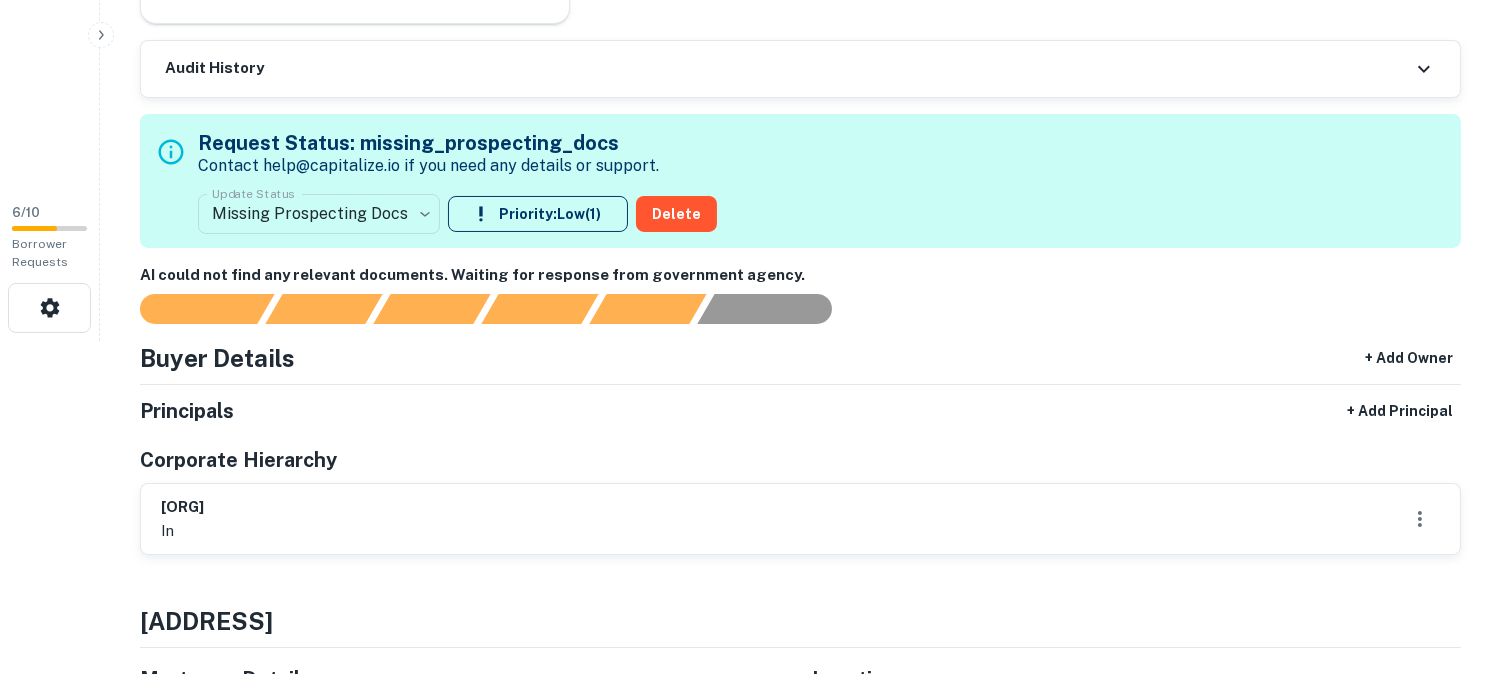 scroll, scrollTop: 0, scrollLeft: 0, axis: both 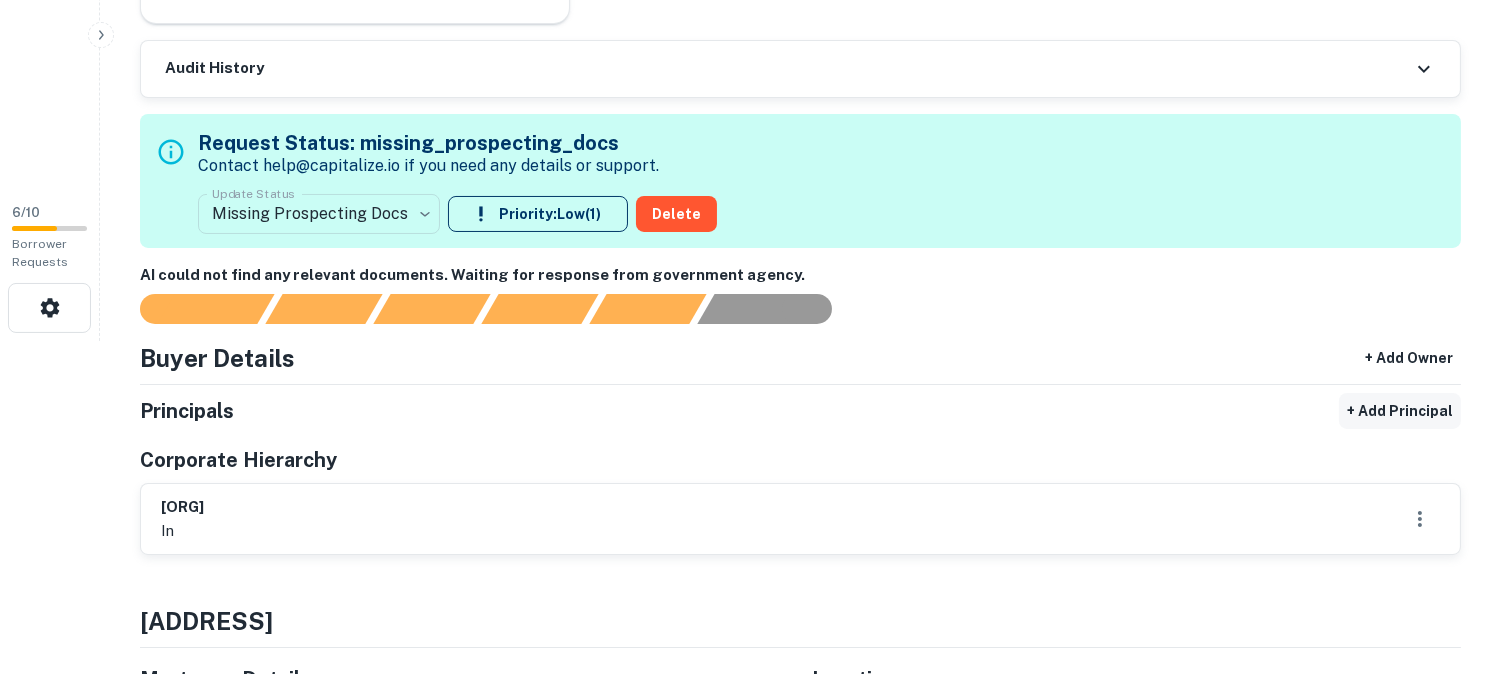click on "+ Add Principal" at bounding box center (1400, 411) 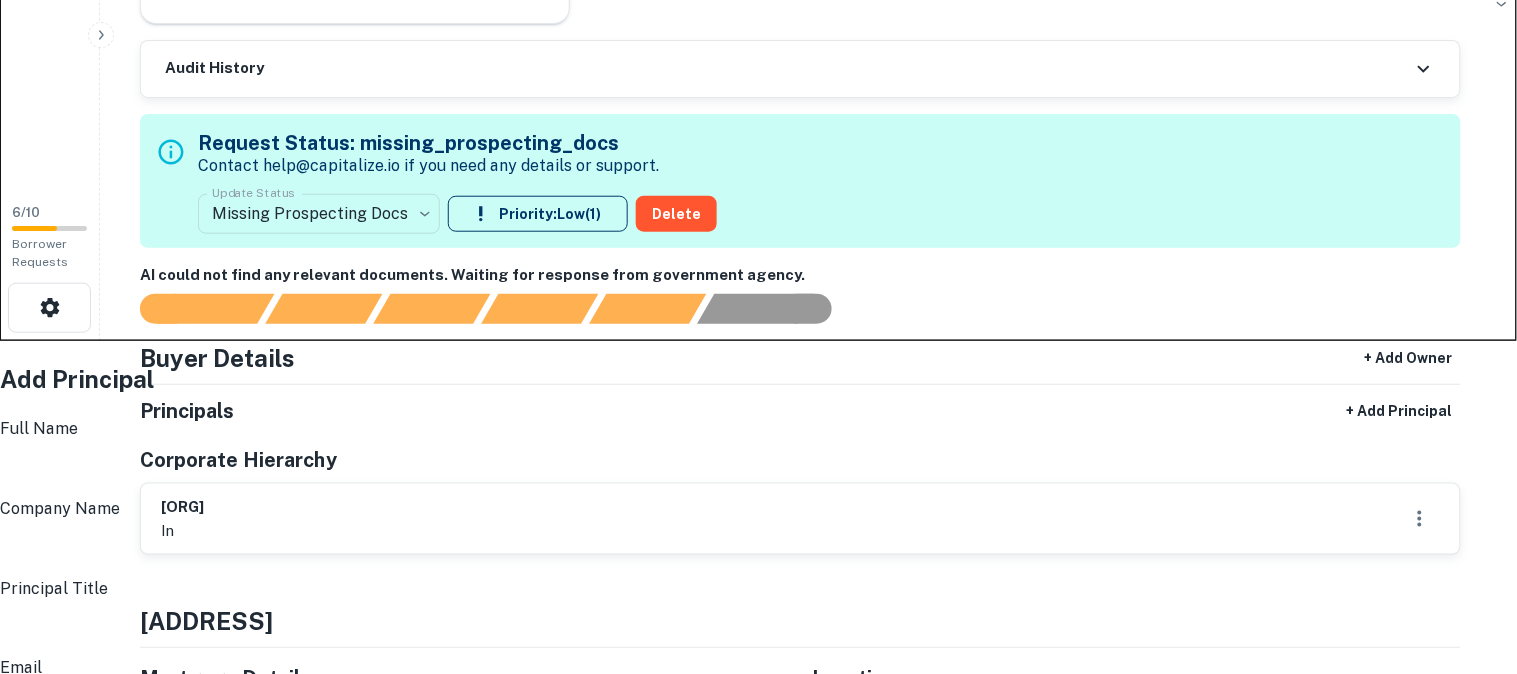 click on "Full Name" at bounding box center [764, 469] 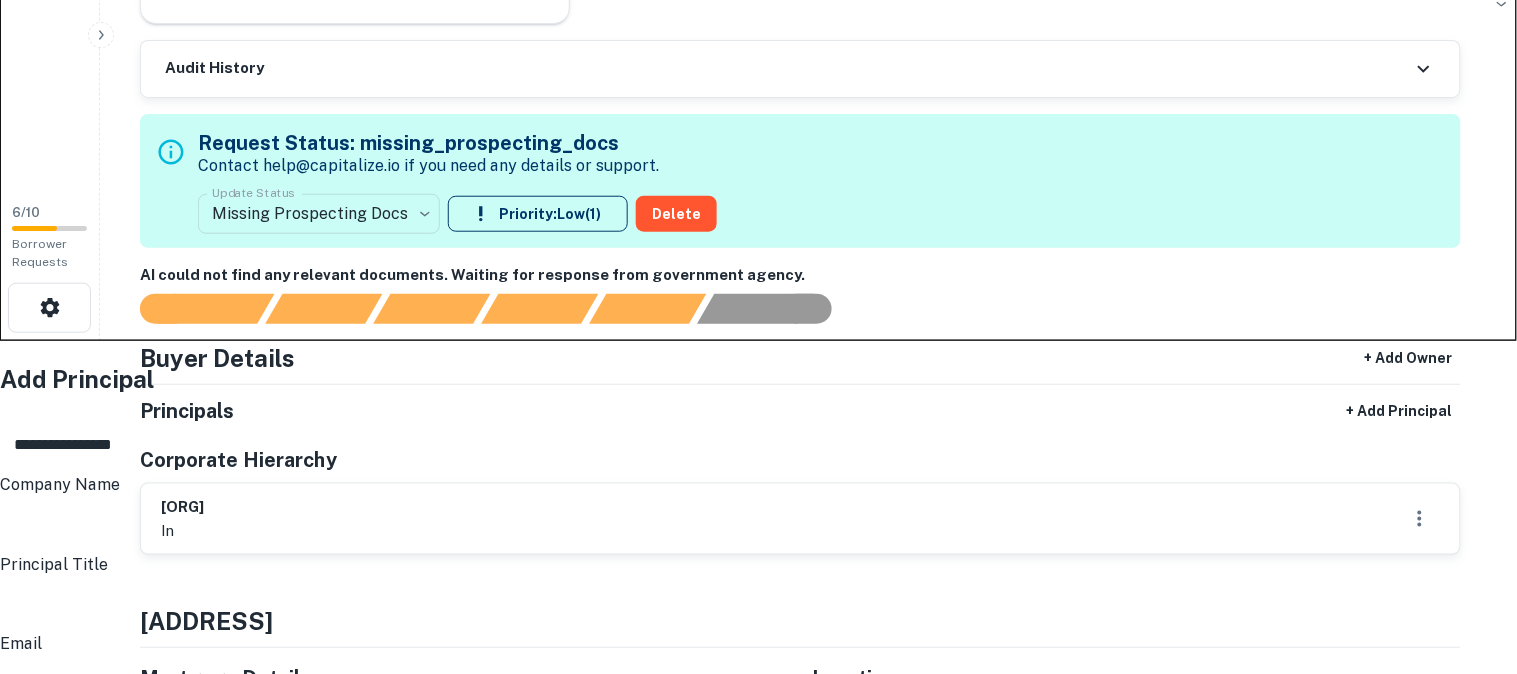type on "**********" 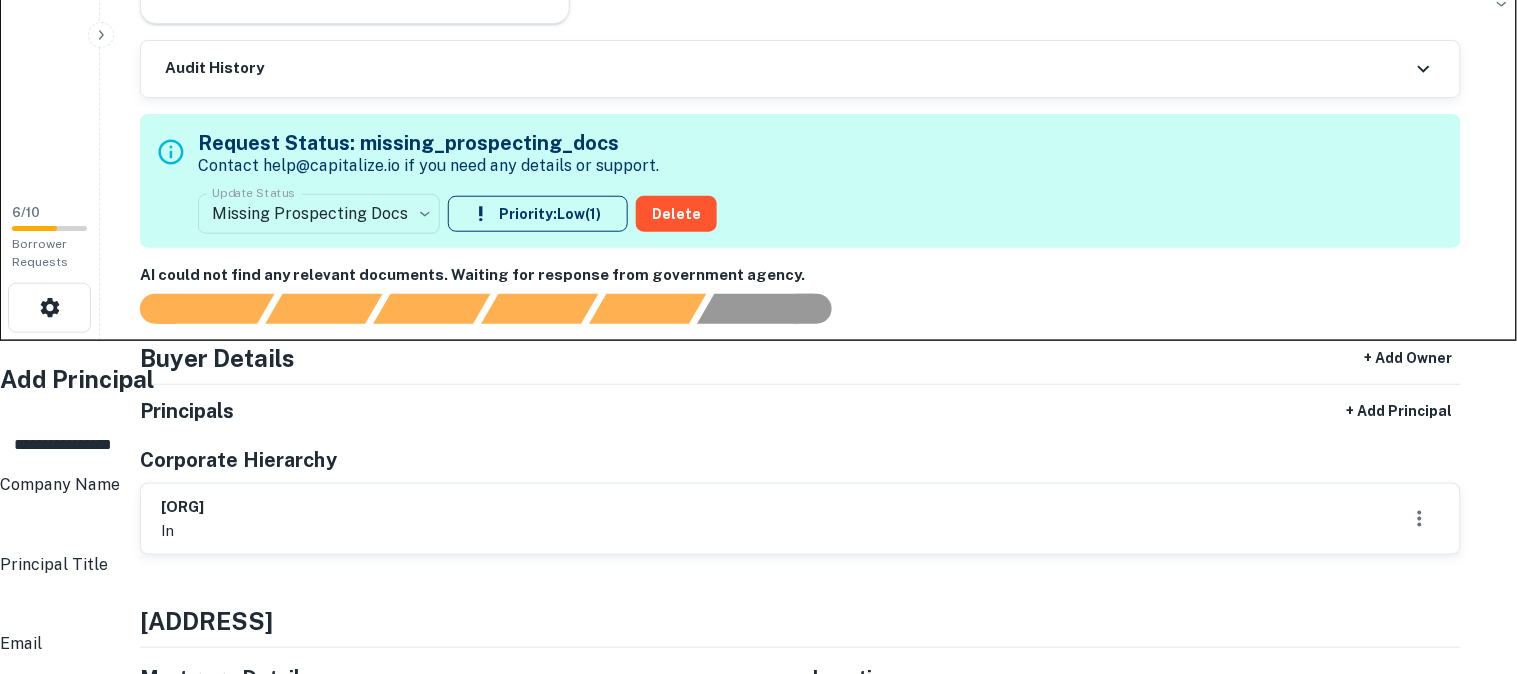 click on "******" at bounding box center [764, 953] 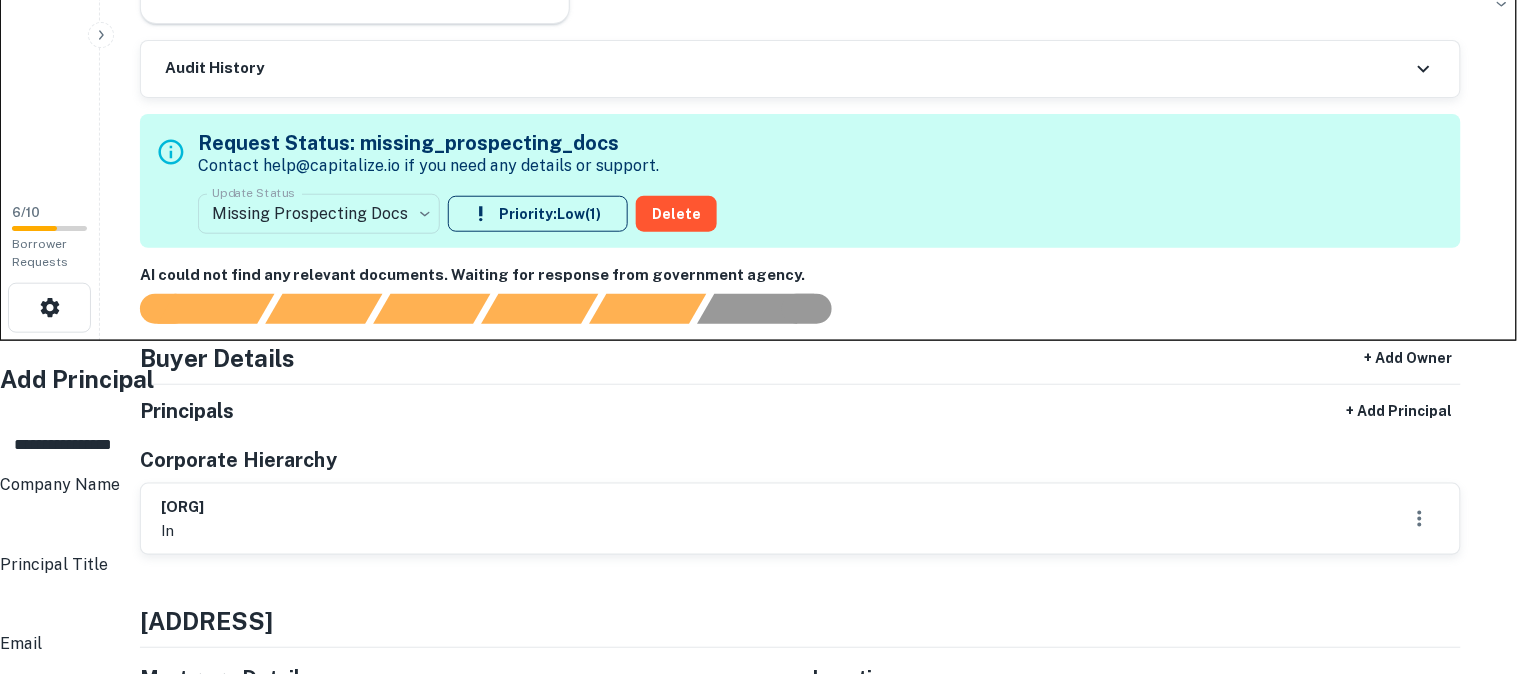 type on "******" 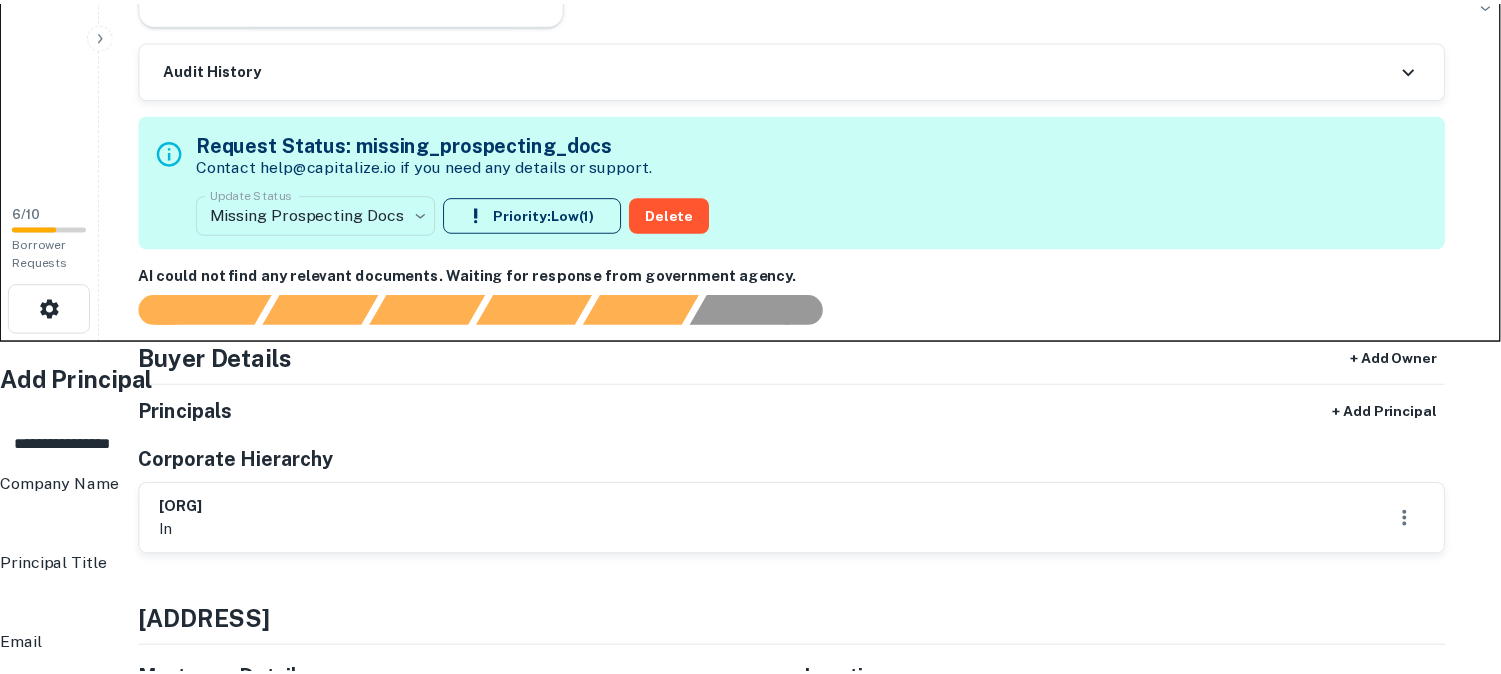 scroll, scrollTop: 0, scrollLeft: 0, axis: both 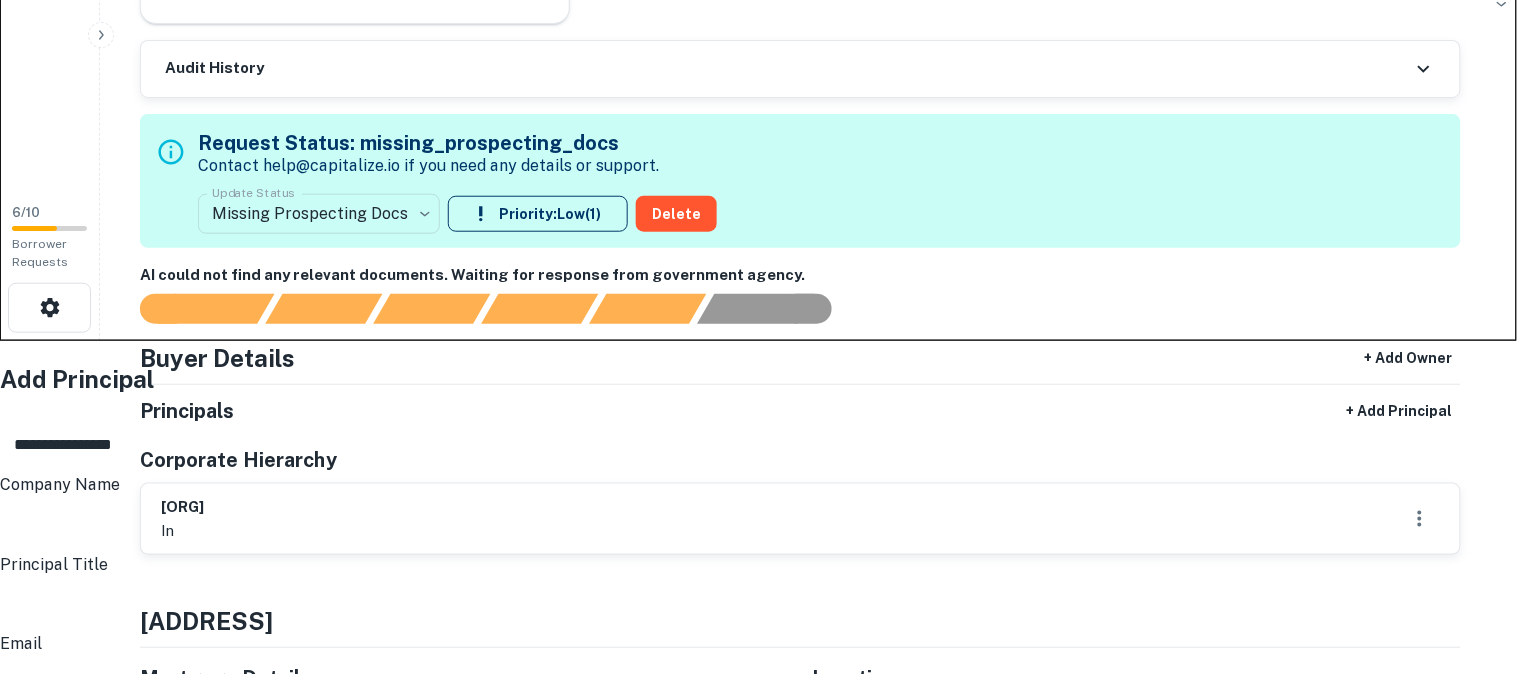 paste on "**" 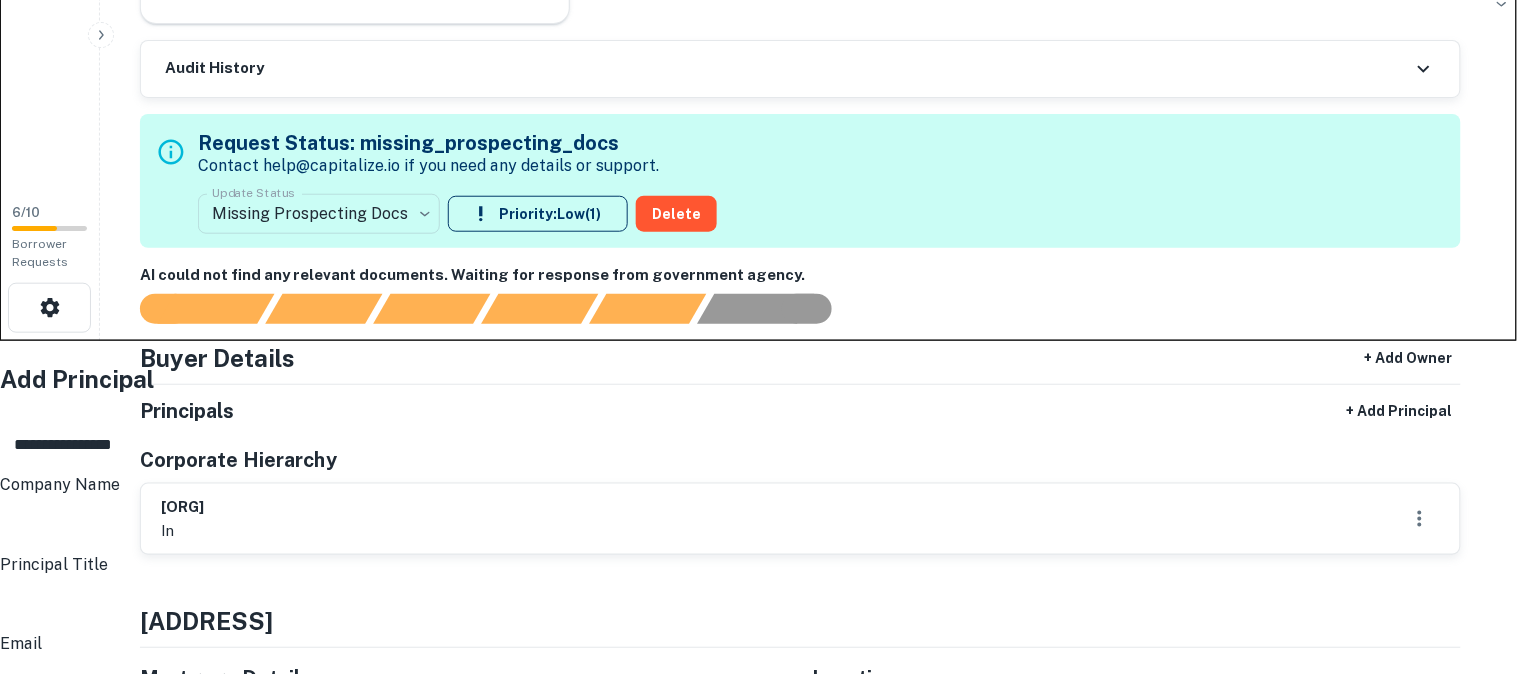 drag, startPoint x: 980, startPoint y: 335, endPoint x: 1094, endPoint y: 338, distance: 114.03947 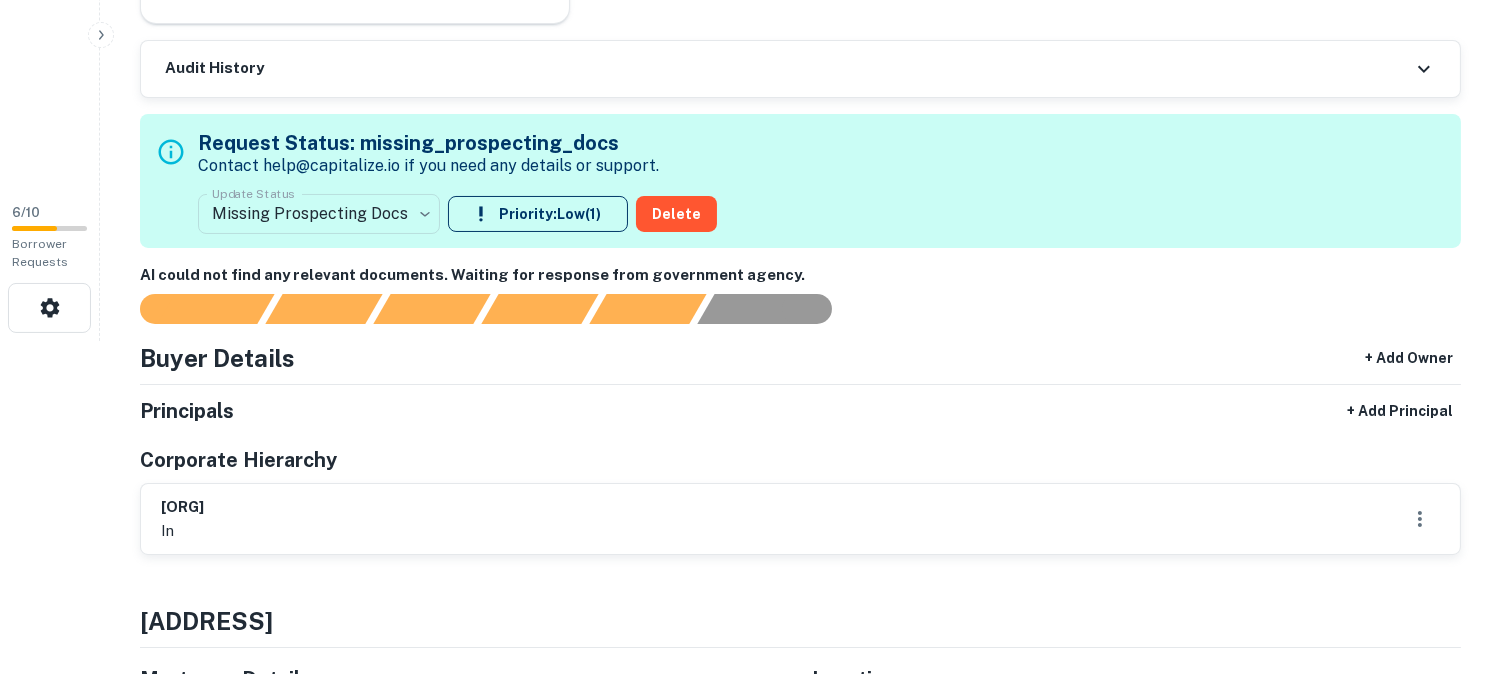 click on "**********" at bounding box center [750, 4] 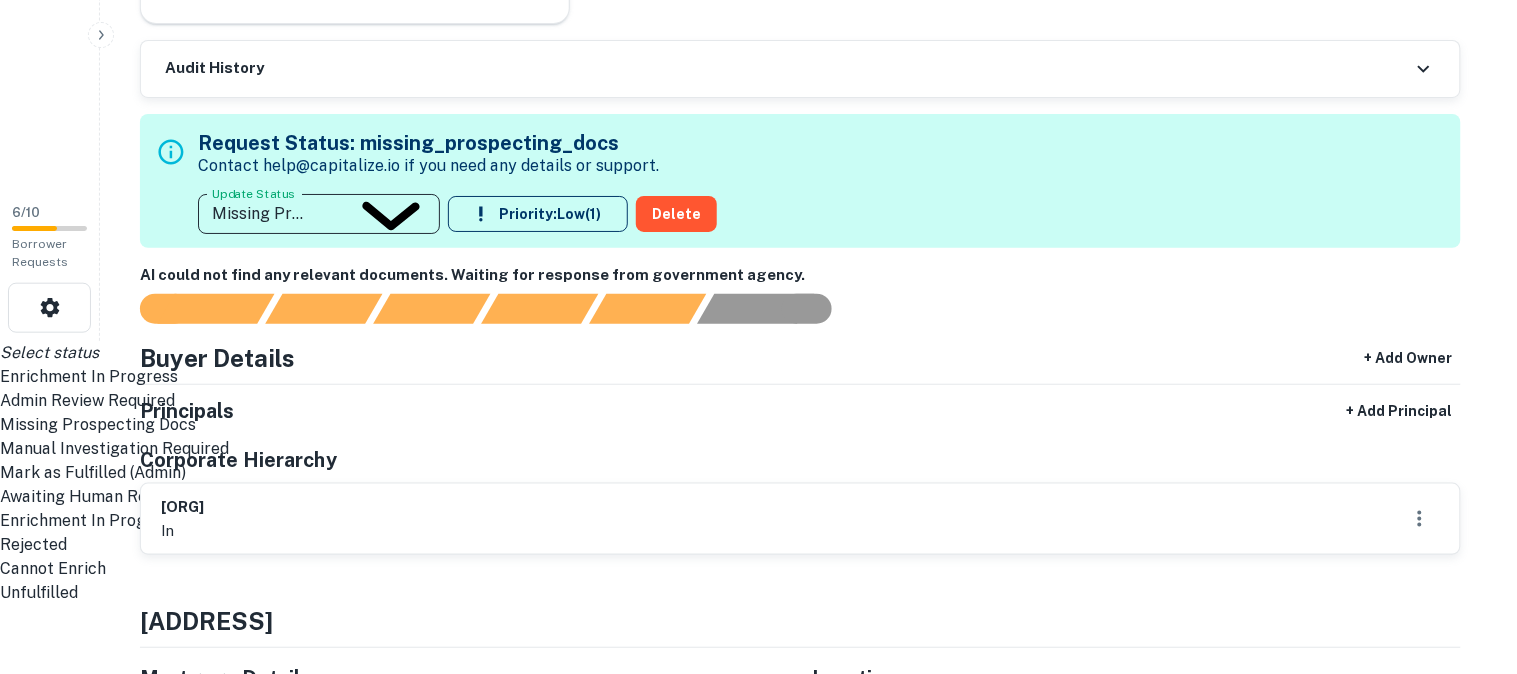 click on "Awaiting Human Review" at bounding box center [750, 497] 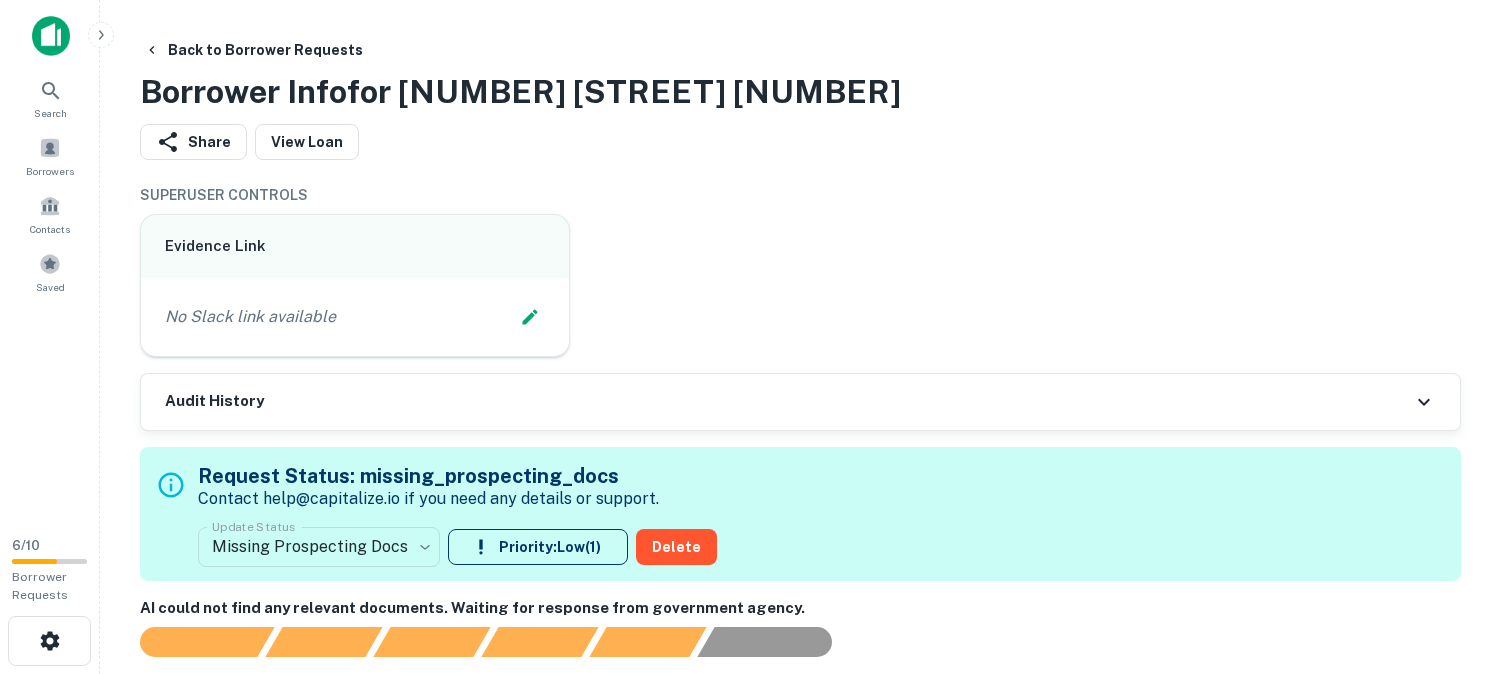 scroll, scrollTop: 0, scrollLeft: 0, axis: both 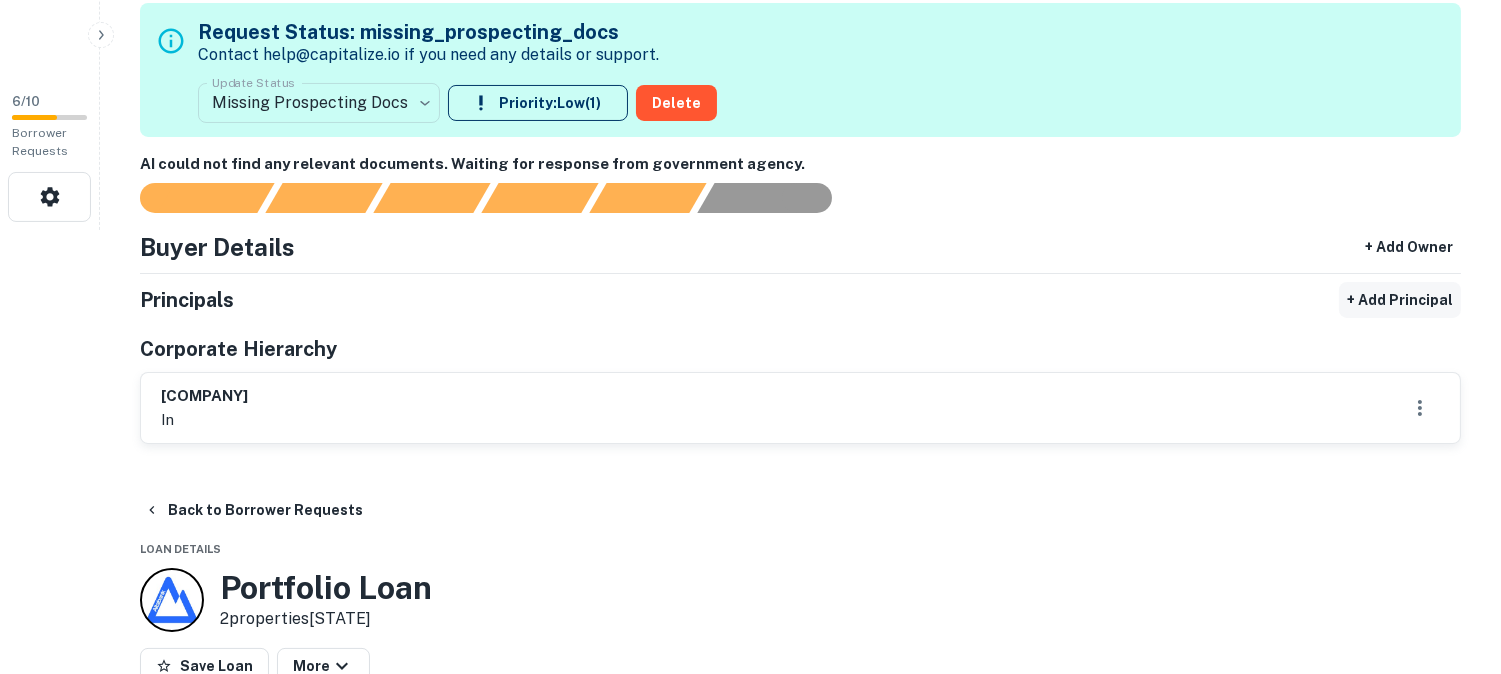 click on "+ Add Principal" at bounding box center [1400, 300] 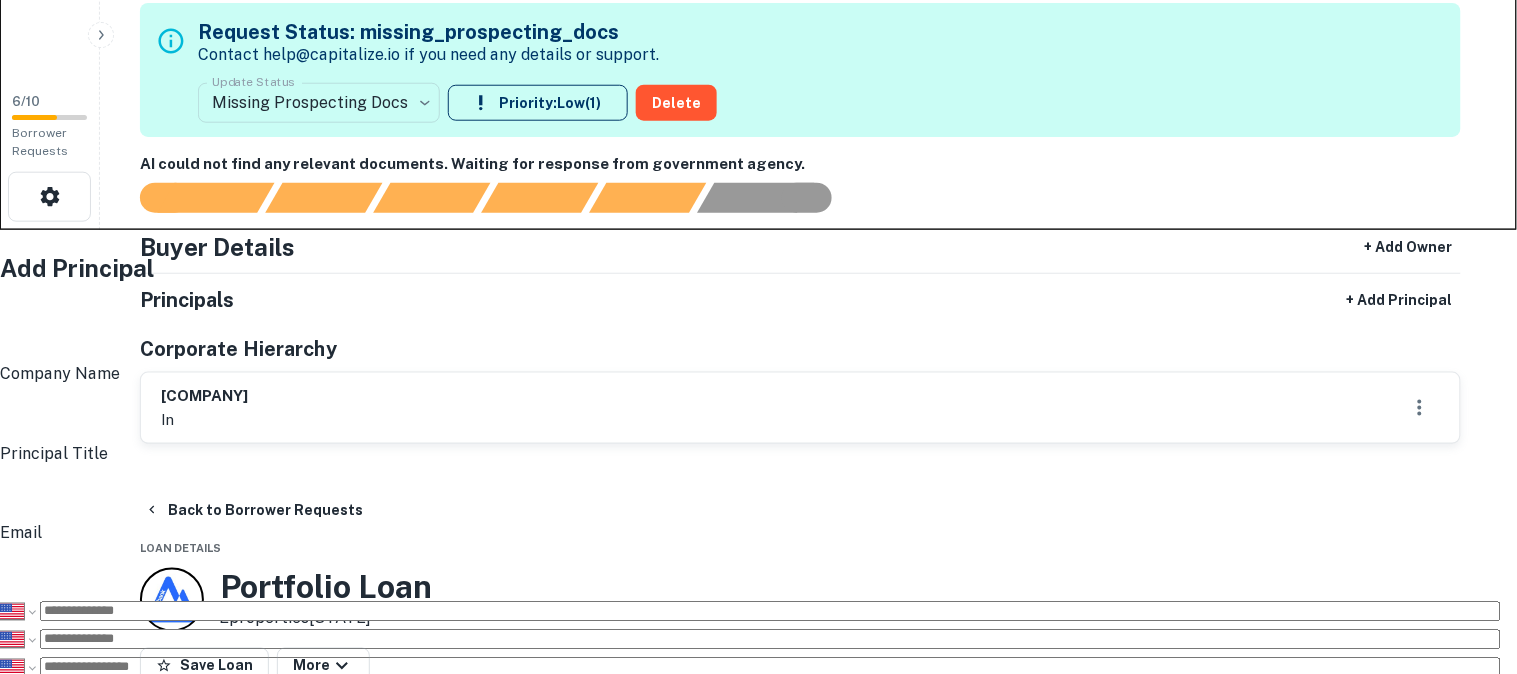 click on "Full Name" at bounding box center [764, 334] 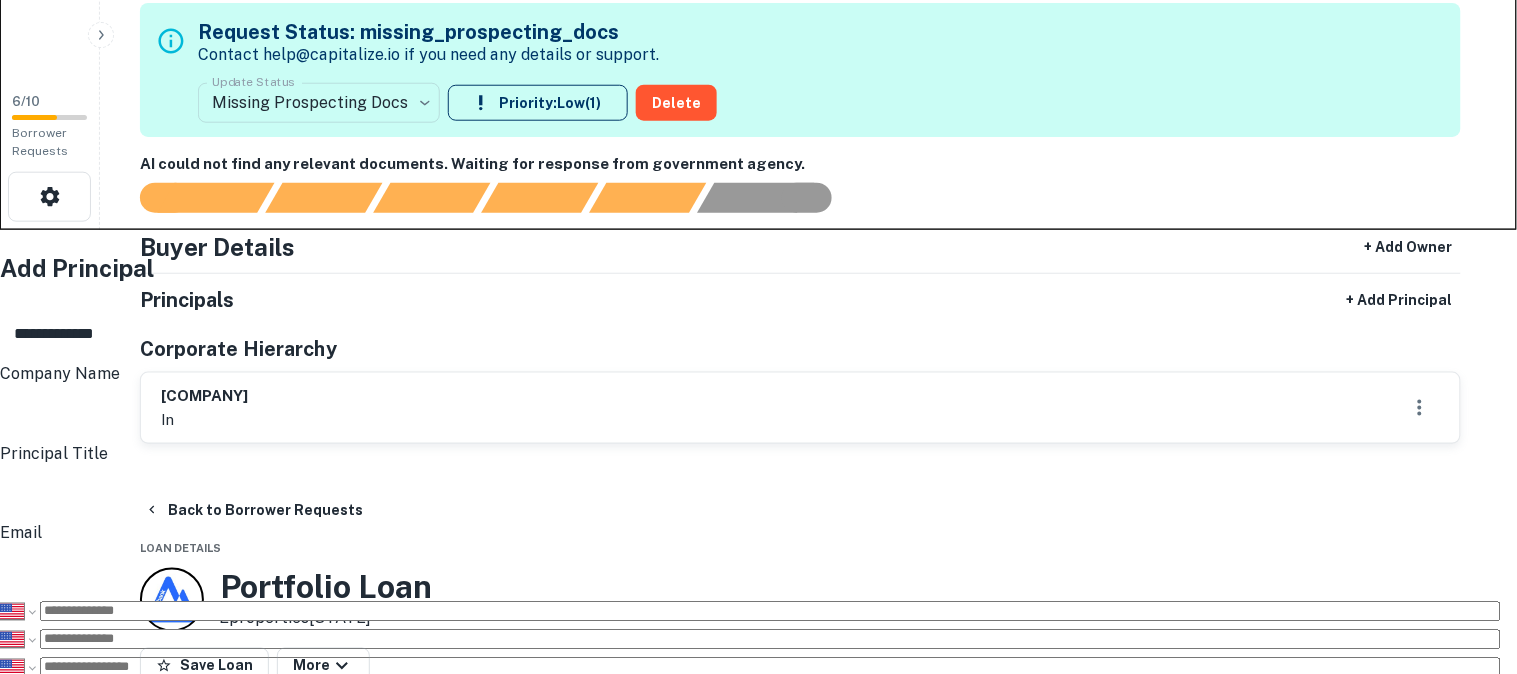 type on "**********" 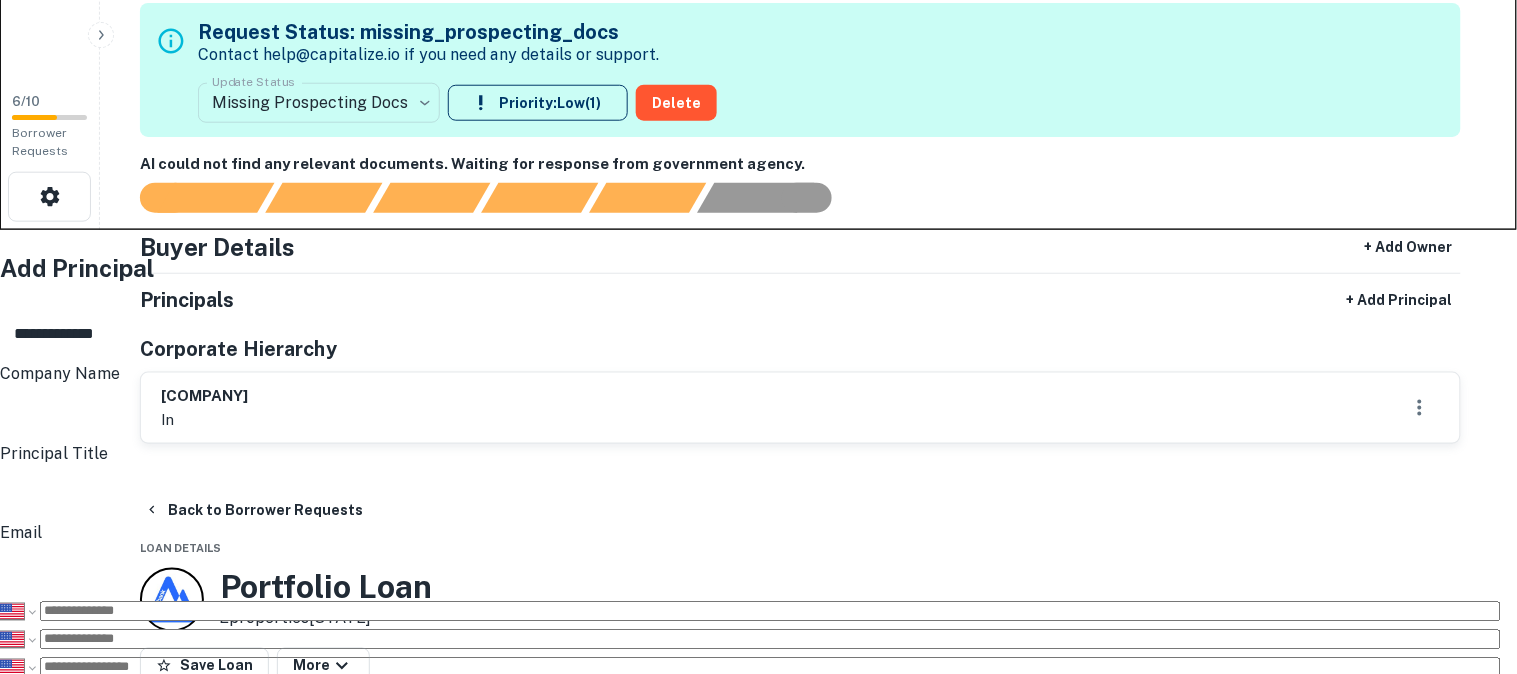 type on "**" 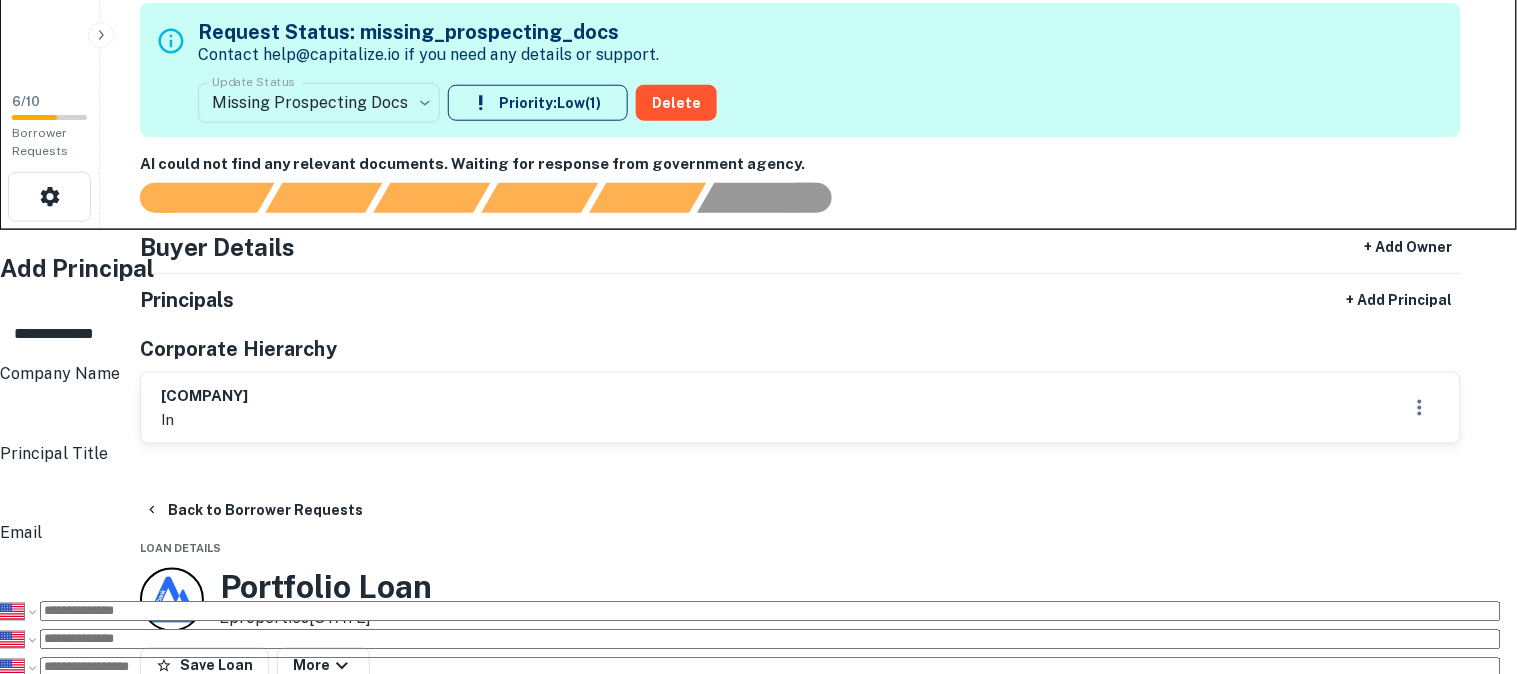 type on "**********" 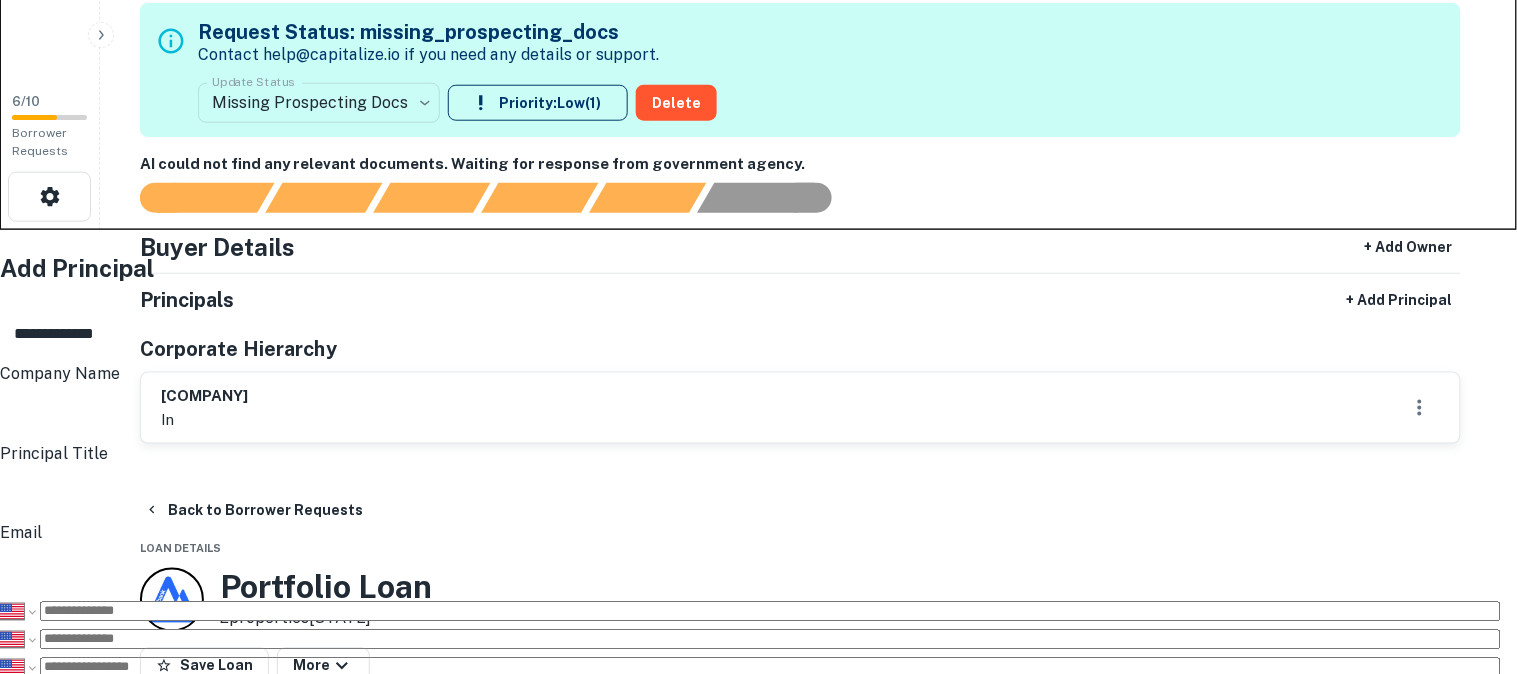 type on "**********" 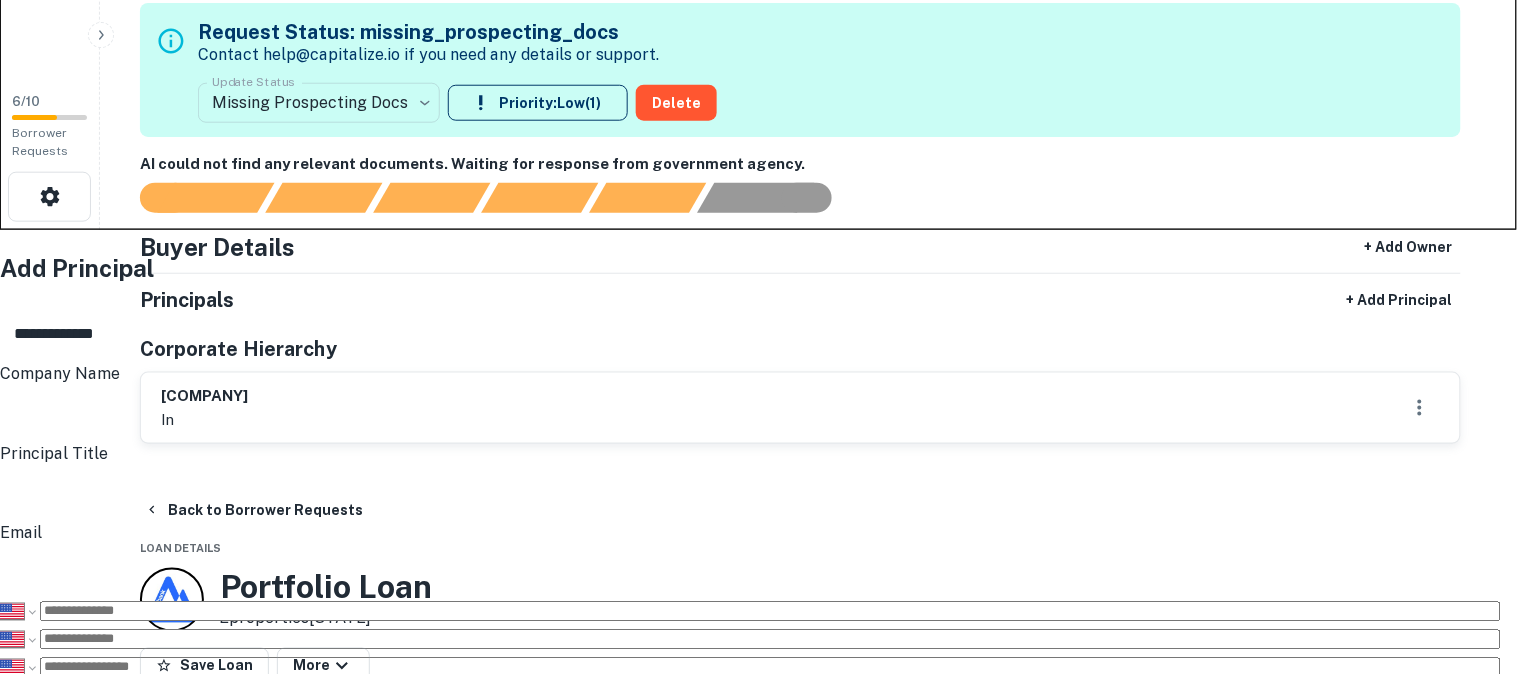 scroll, scrollTop: 444, scrollLeft: 0, axis: vertical 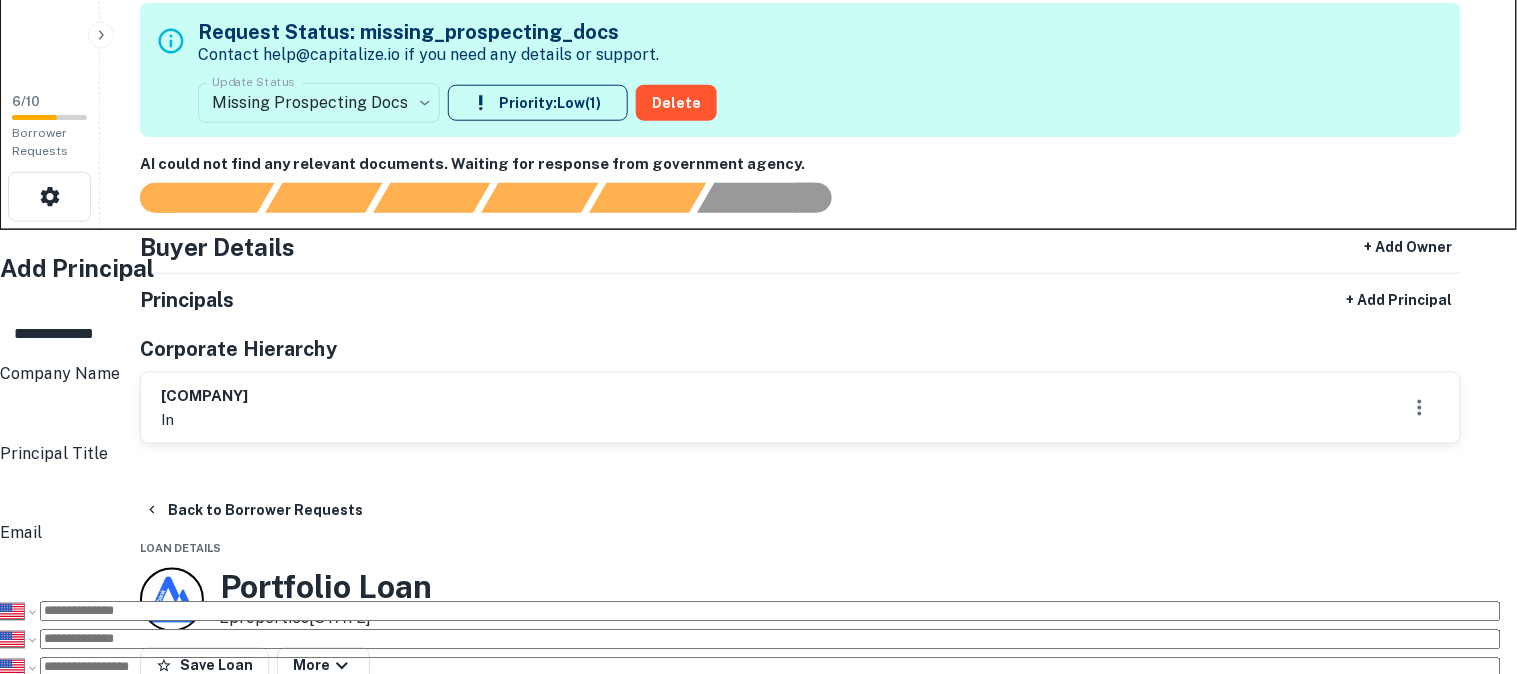 drag, startPoint x: 636, startPoint y: 144, endPoint x: 462, endPoint y: 153, distance: 174.2326 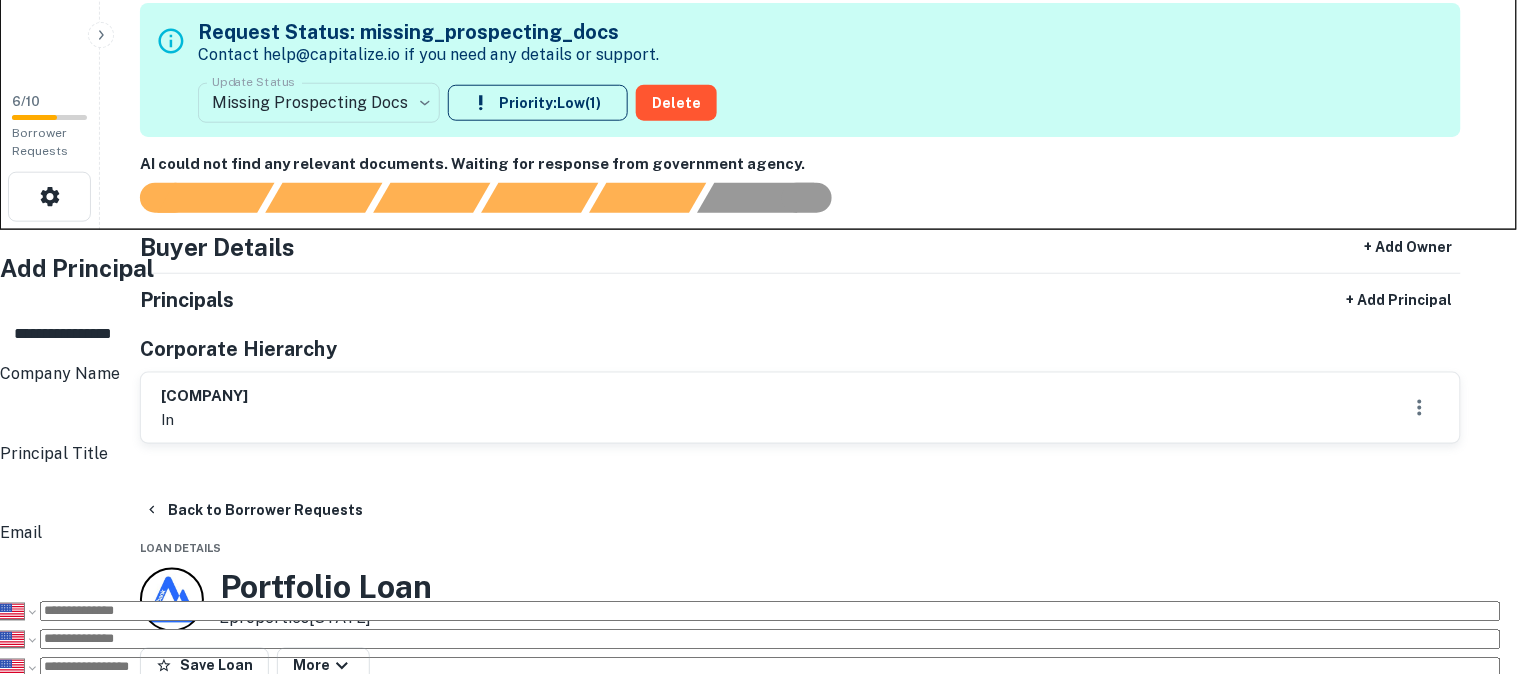 click on "**********" at bounding box center [764, 334] 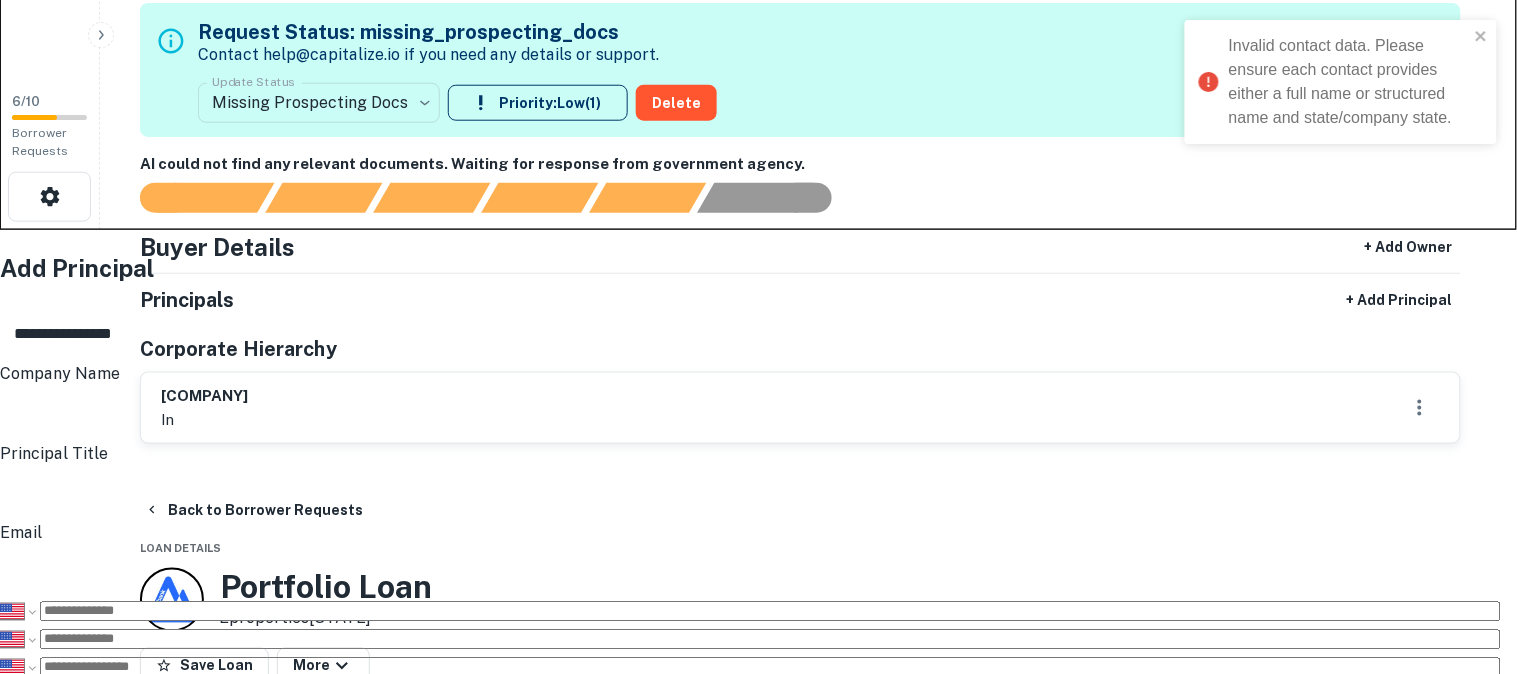 drag, startPoint x: 681, startPoint y: 144, endPoint x: 435, endPoint y: 148, distance: 246.03252 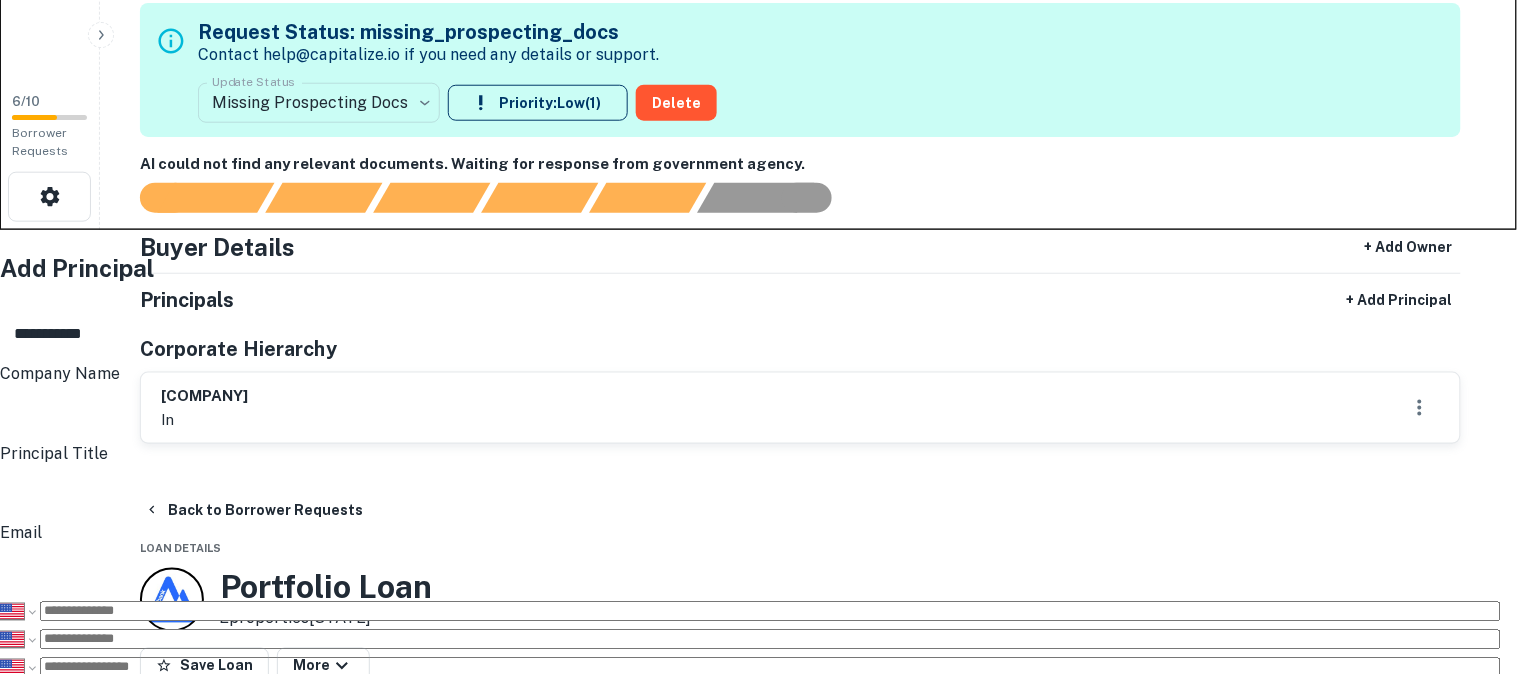 click on "Create" at bounding box center [86, 2639] 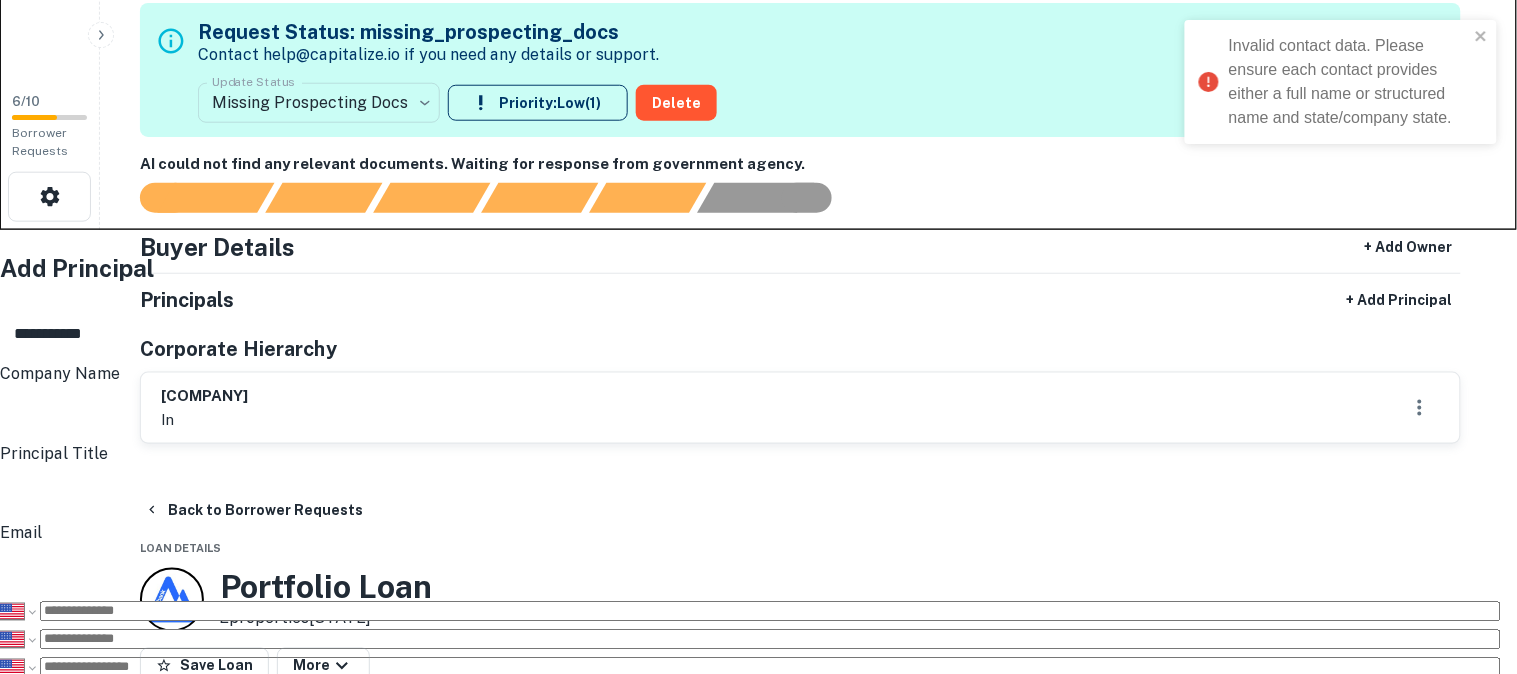drag, startPoint x: 616, startPoint y: 145, endPoint x: 475, endPoint y: 146, distance: 141.00354 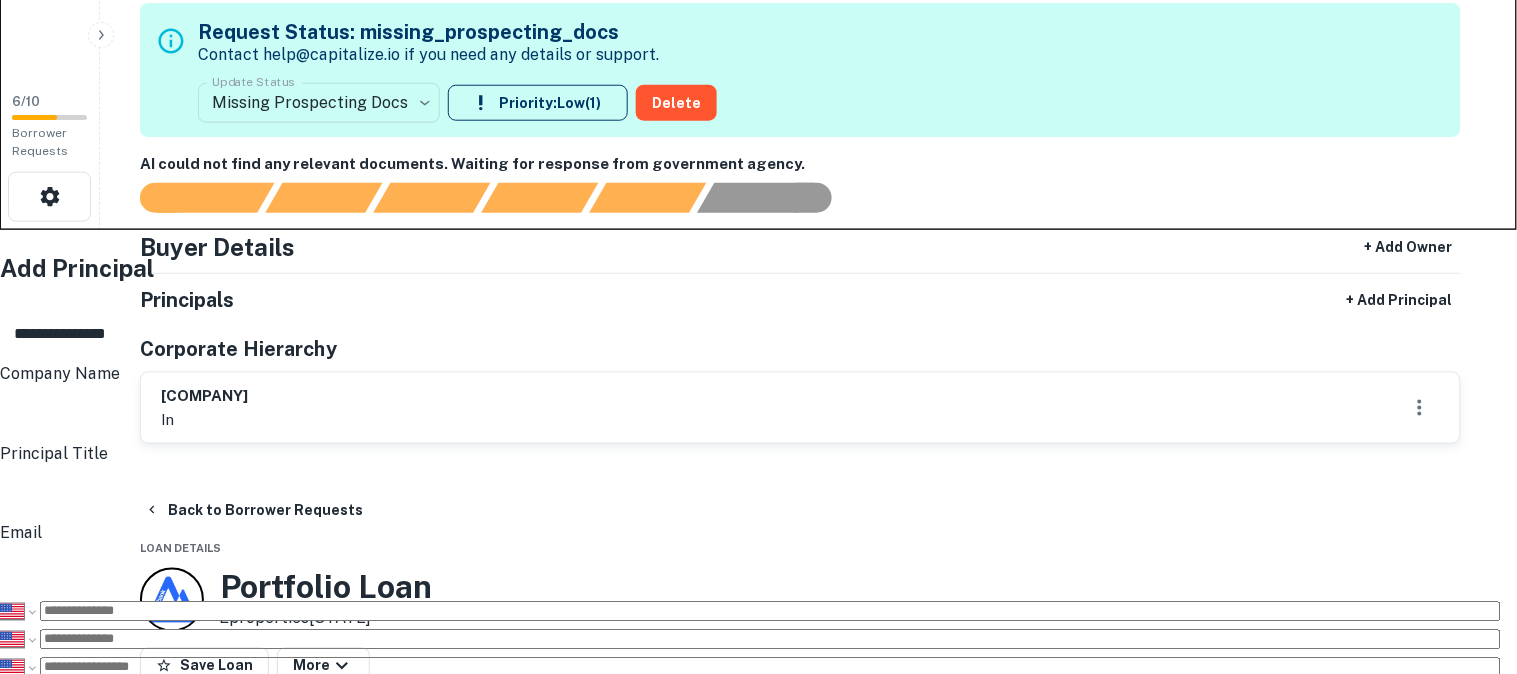 type on "**********" 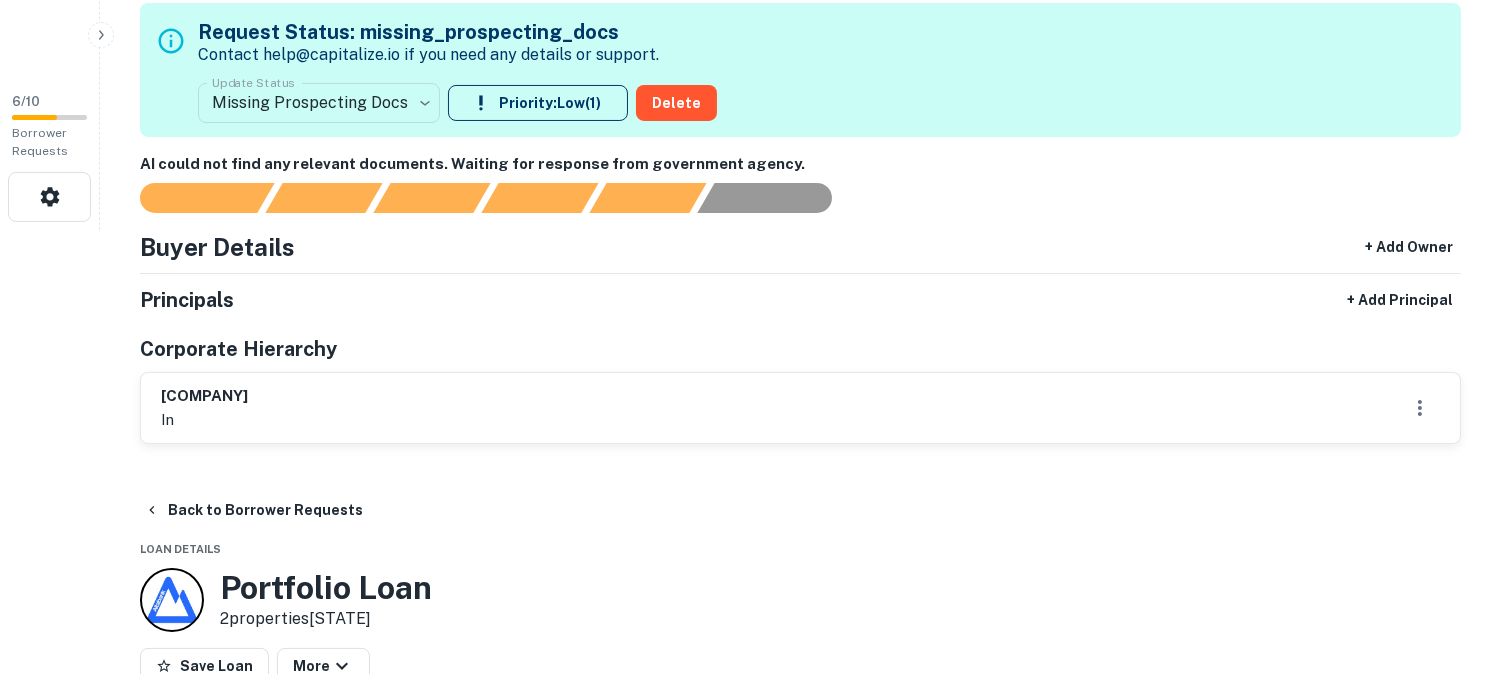 click on "**********" at bounding box center (750, -107) 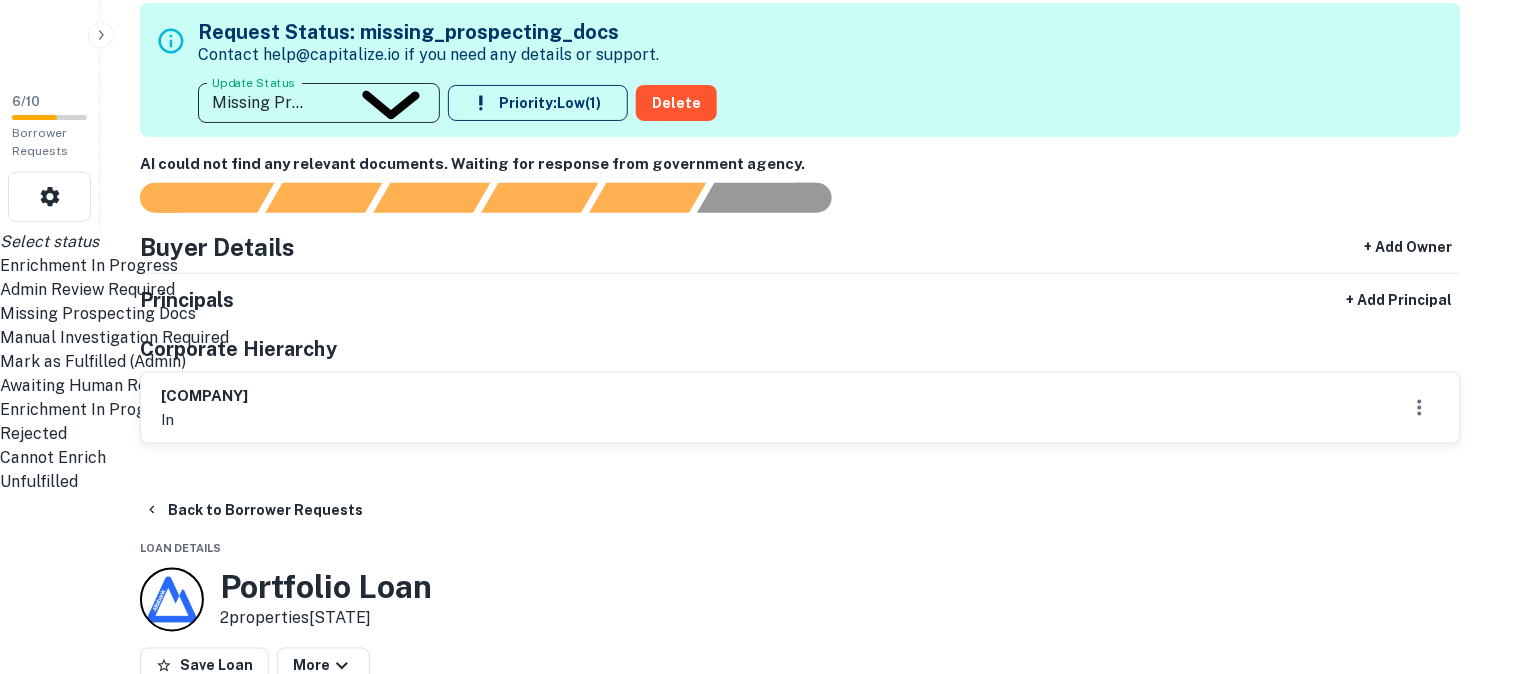 click on "Awaiting Human Review" at bounding box center (750, 386) 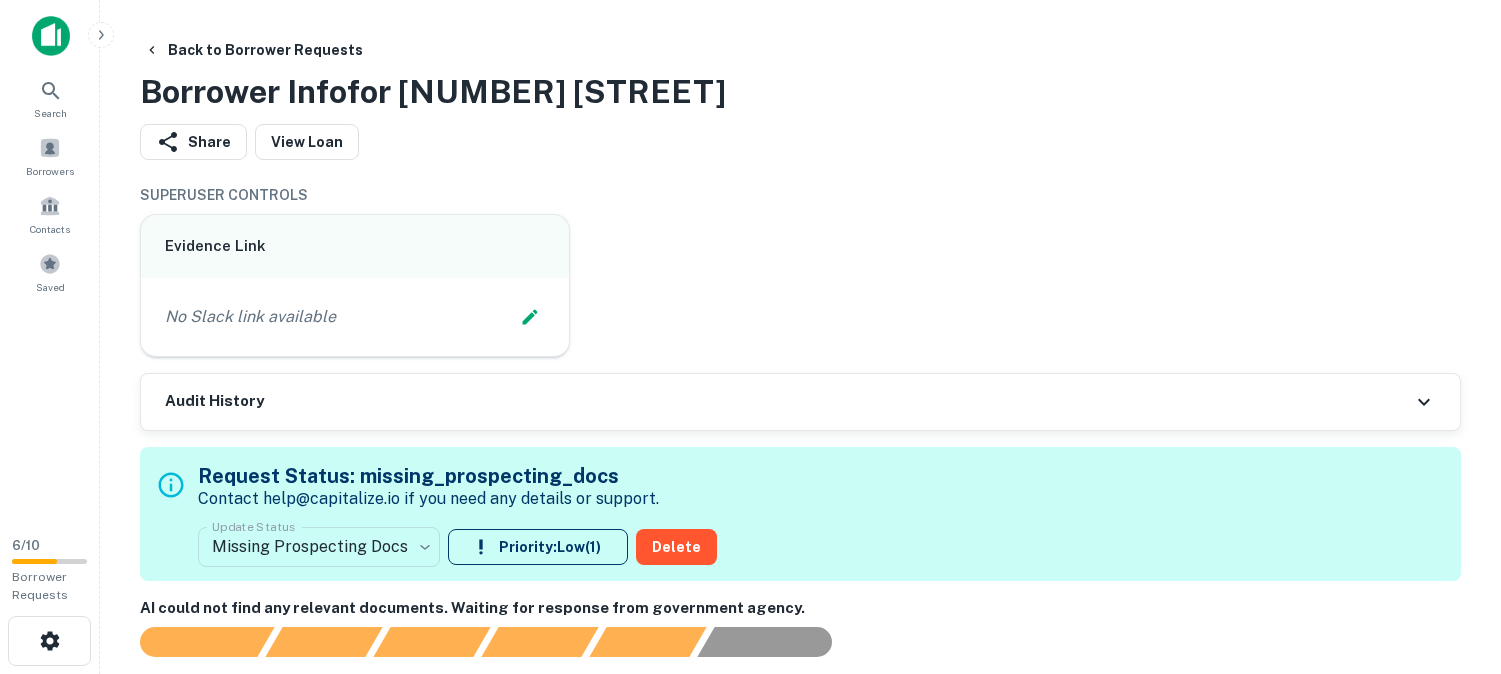 scroll, scrollTop: 0, scrollLeft: 0, axis: both 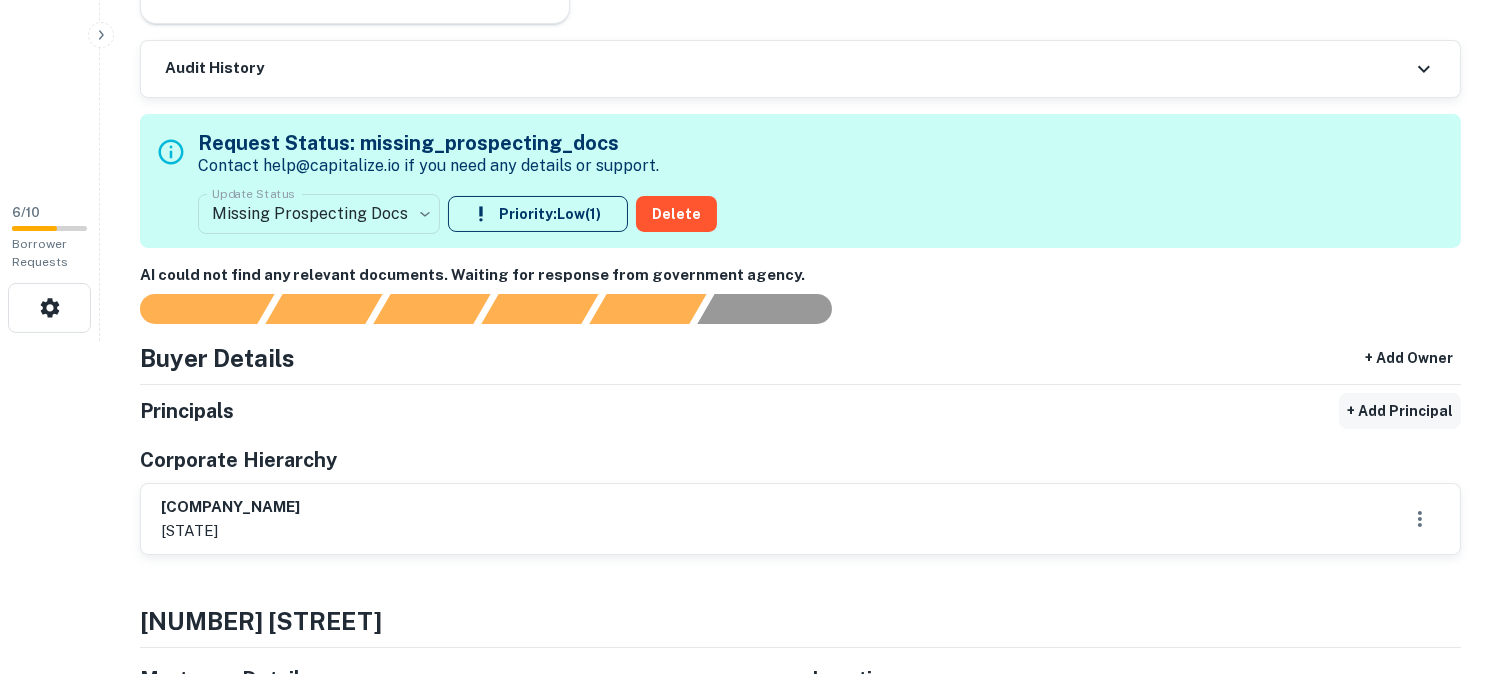 click on "+ Add Principal" at bounding box center (1400, 411) 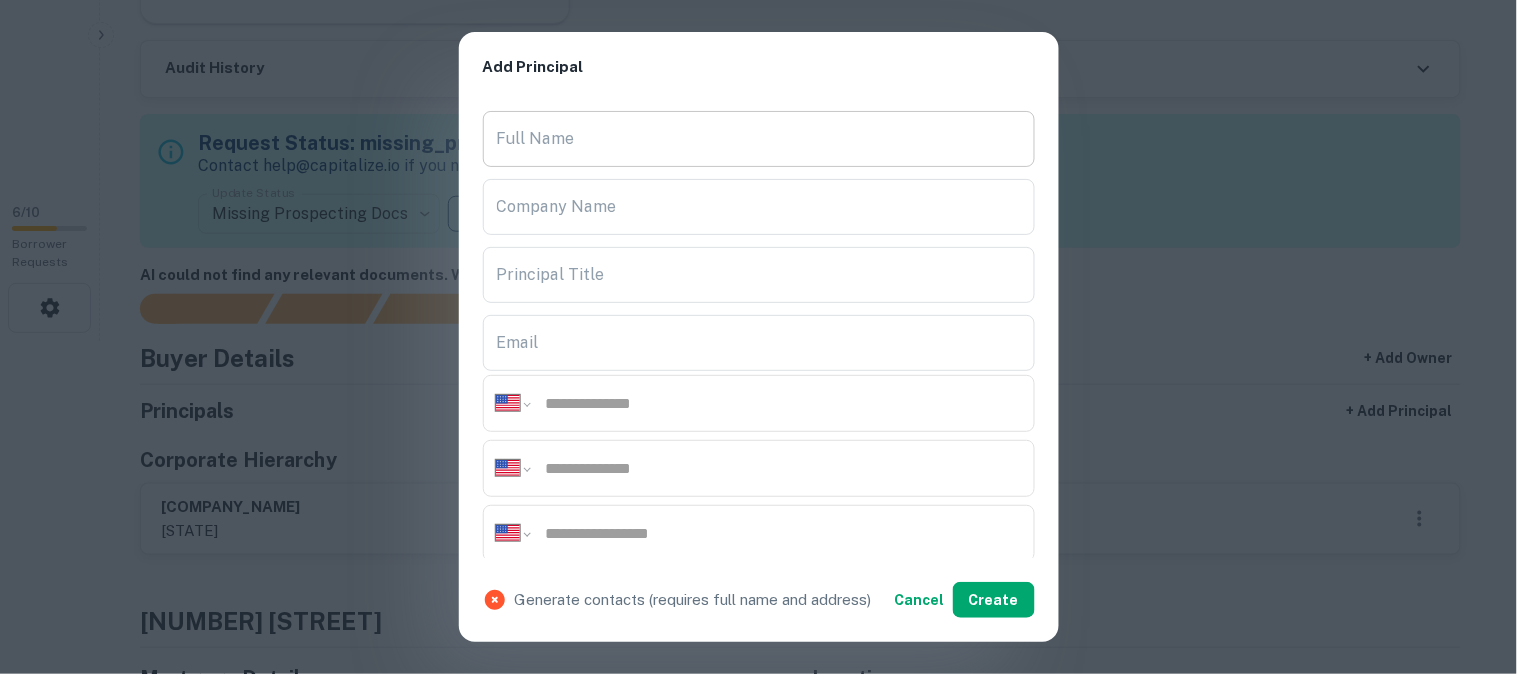 click on "Full Name" at bounding box center [759, 139] 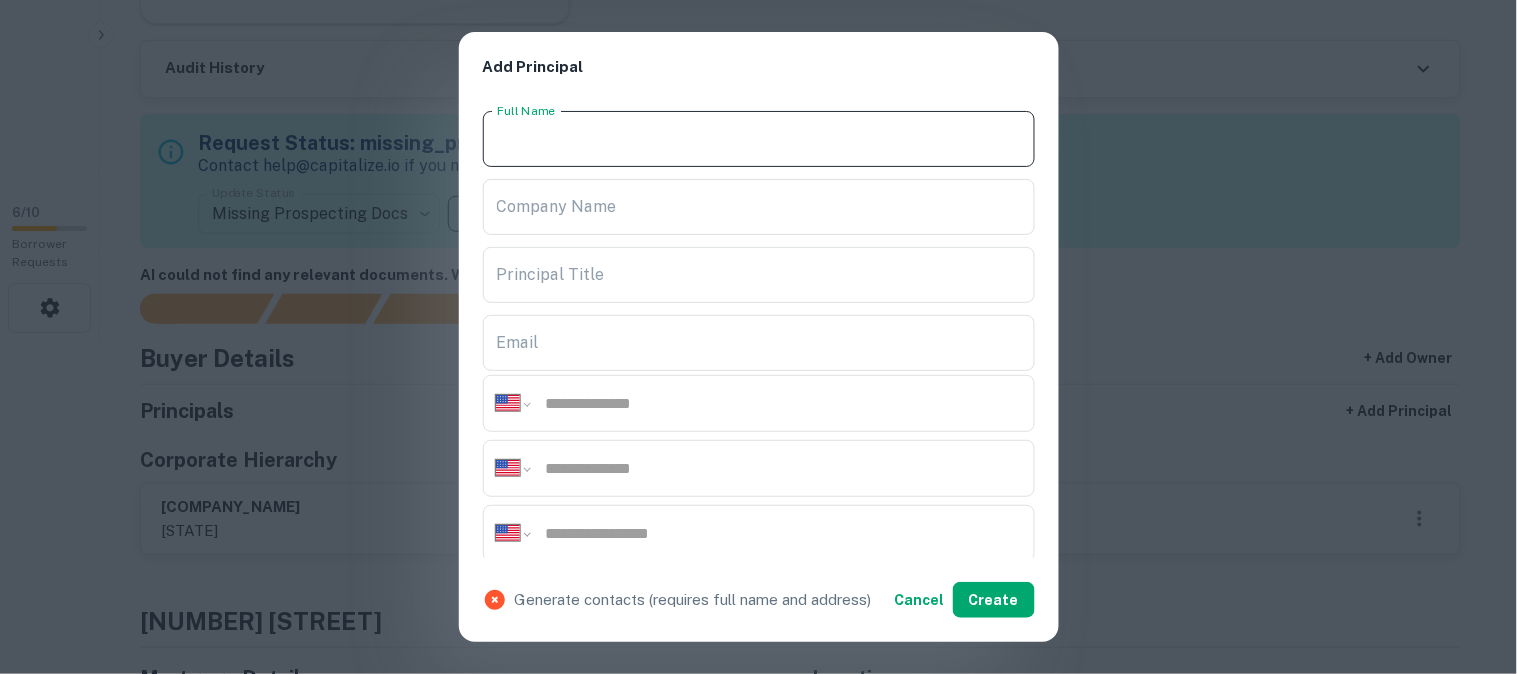 paste on "**********" 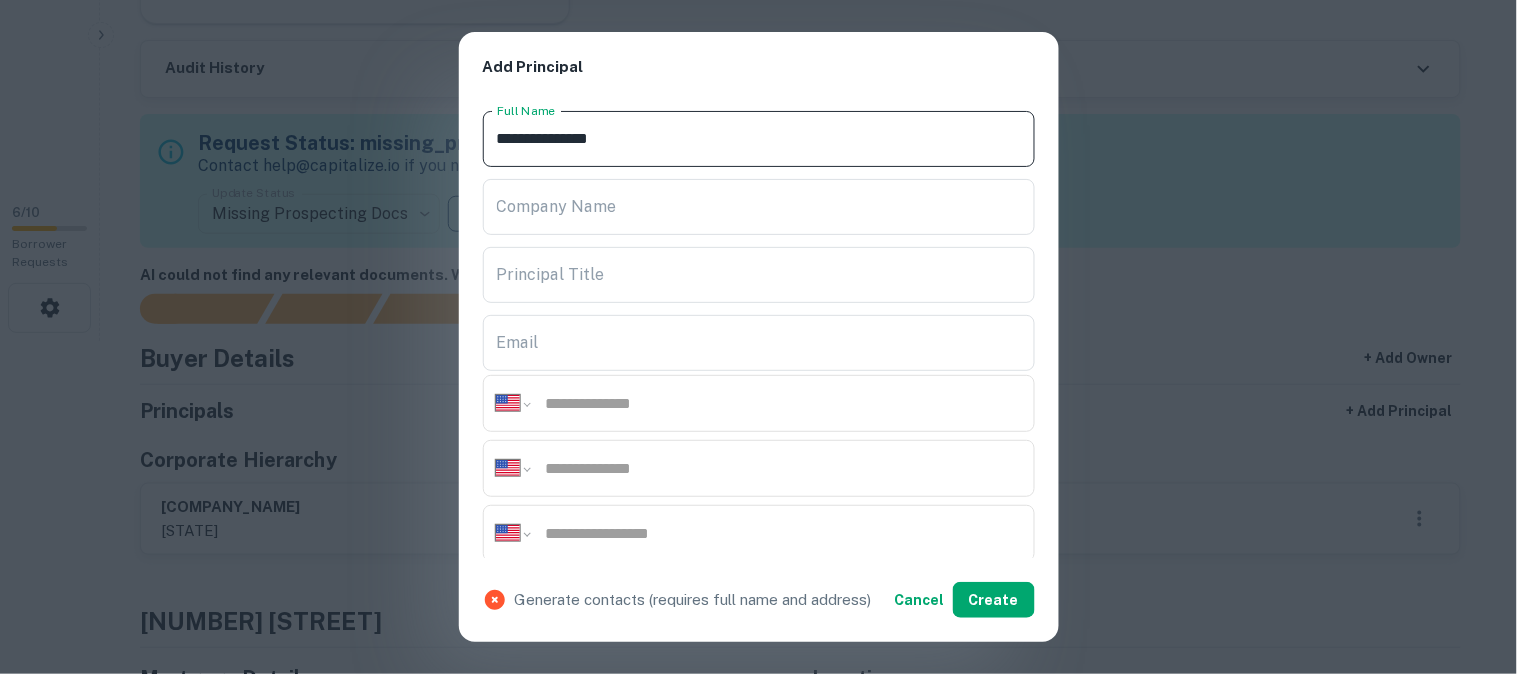type on "**********" 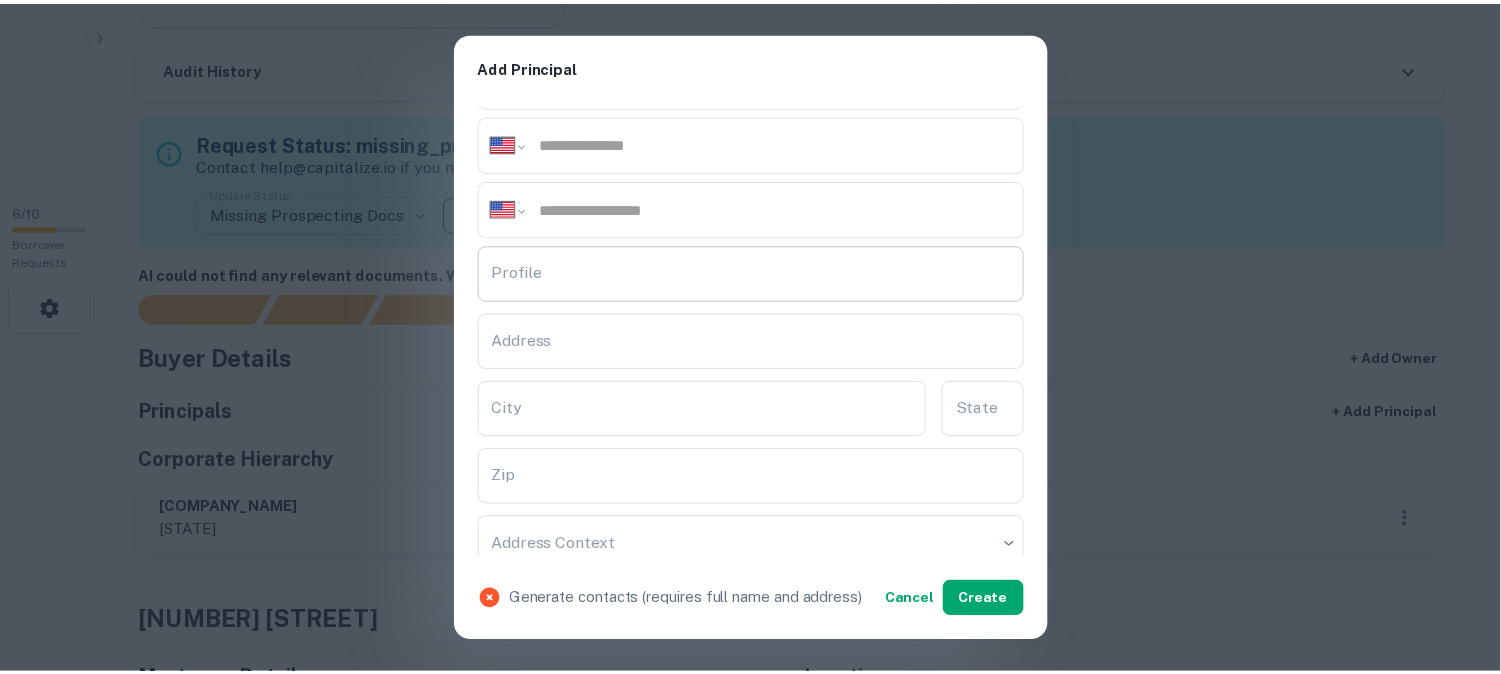 scroll, scrollTop: 333, scrollLeft: 0, axis: vertical 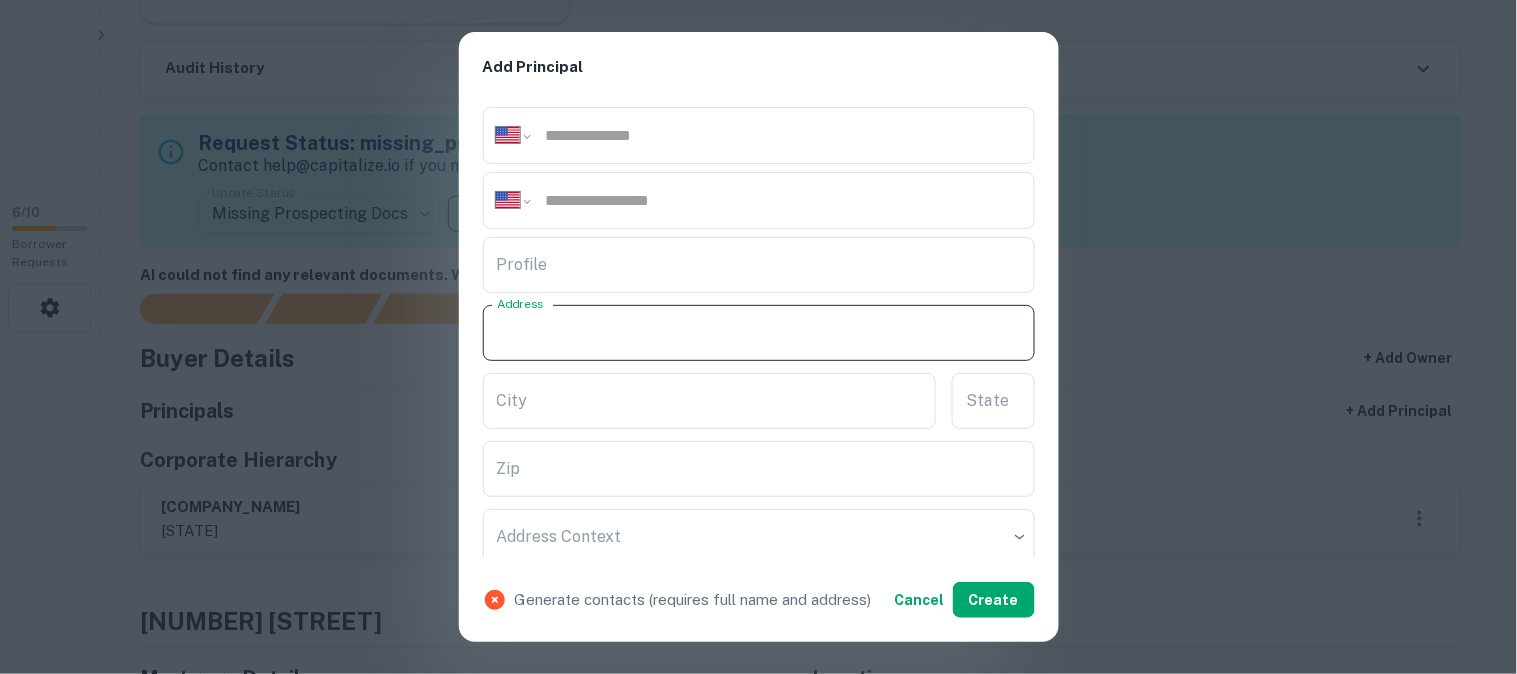 click on "Address" at bounding box center [759, 333] 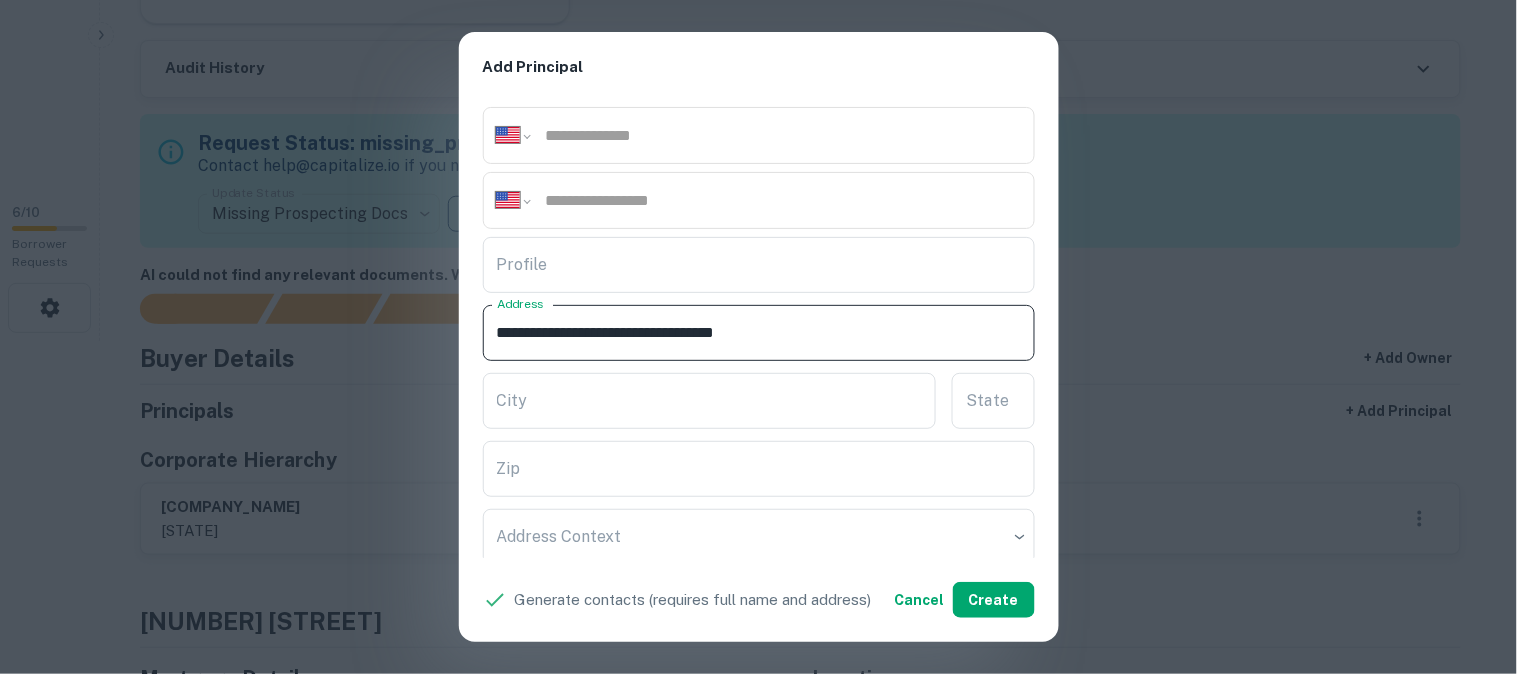 drag, startPoint x: 634, startPoint y: 332, endPoint x: 700, endPoint y: 348, distance: 67.911705 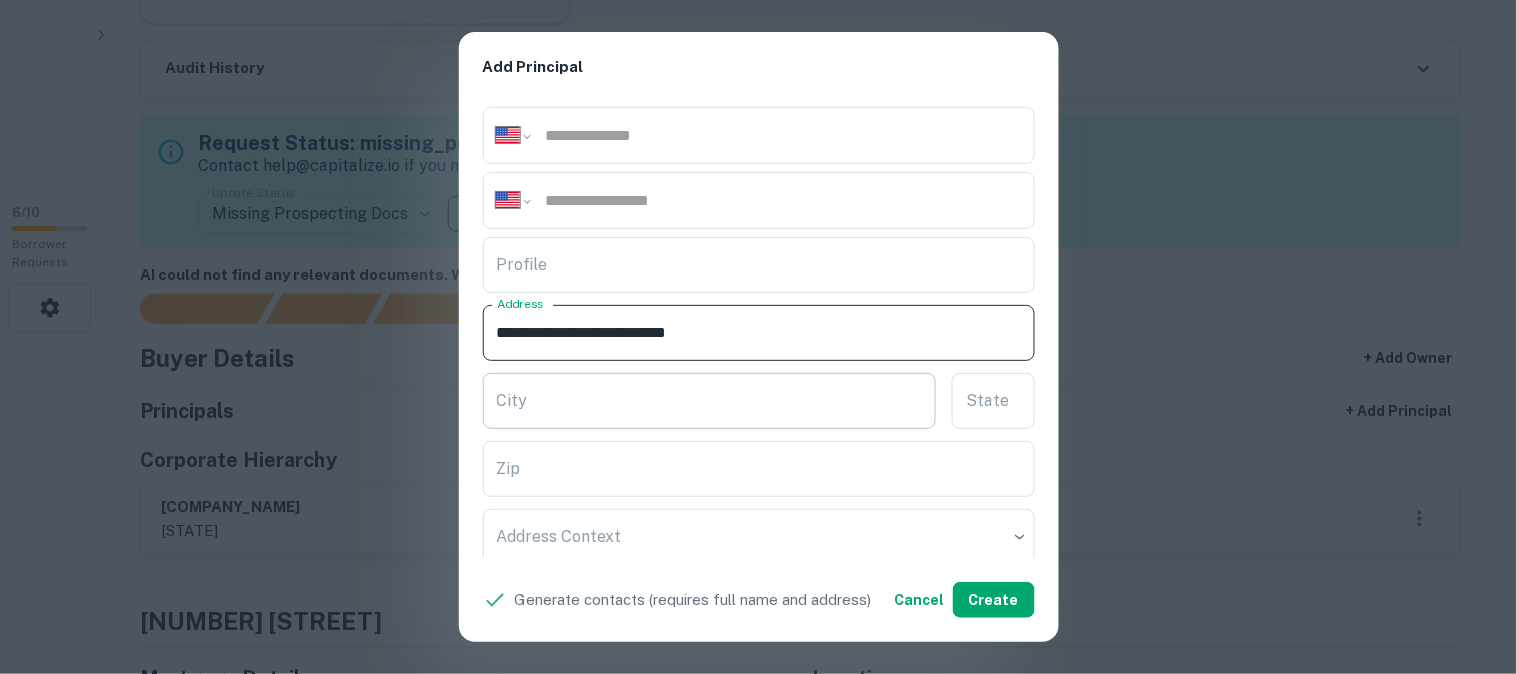 type on "**********" 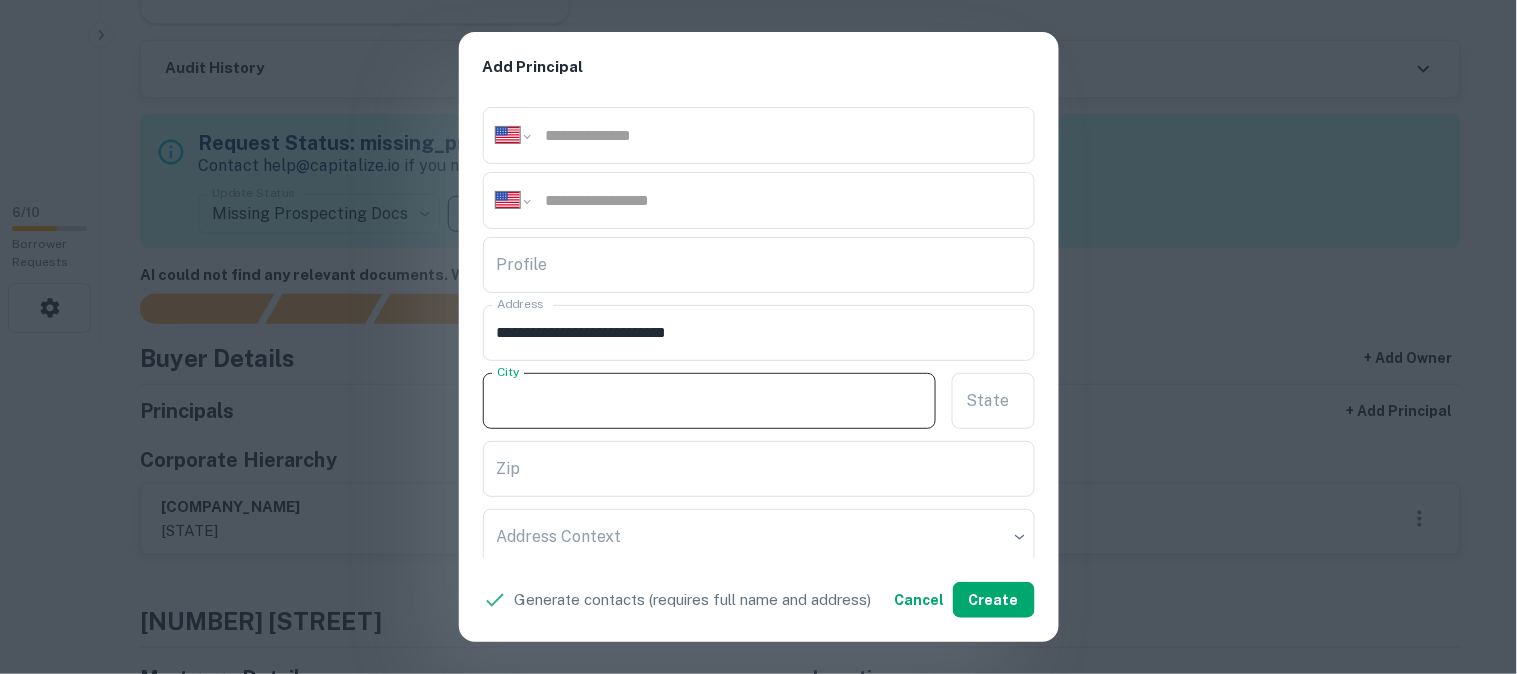 paste on "********" 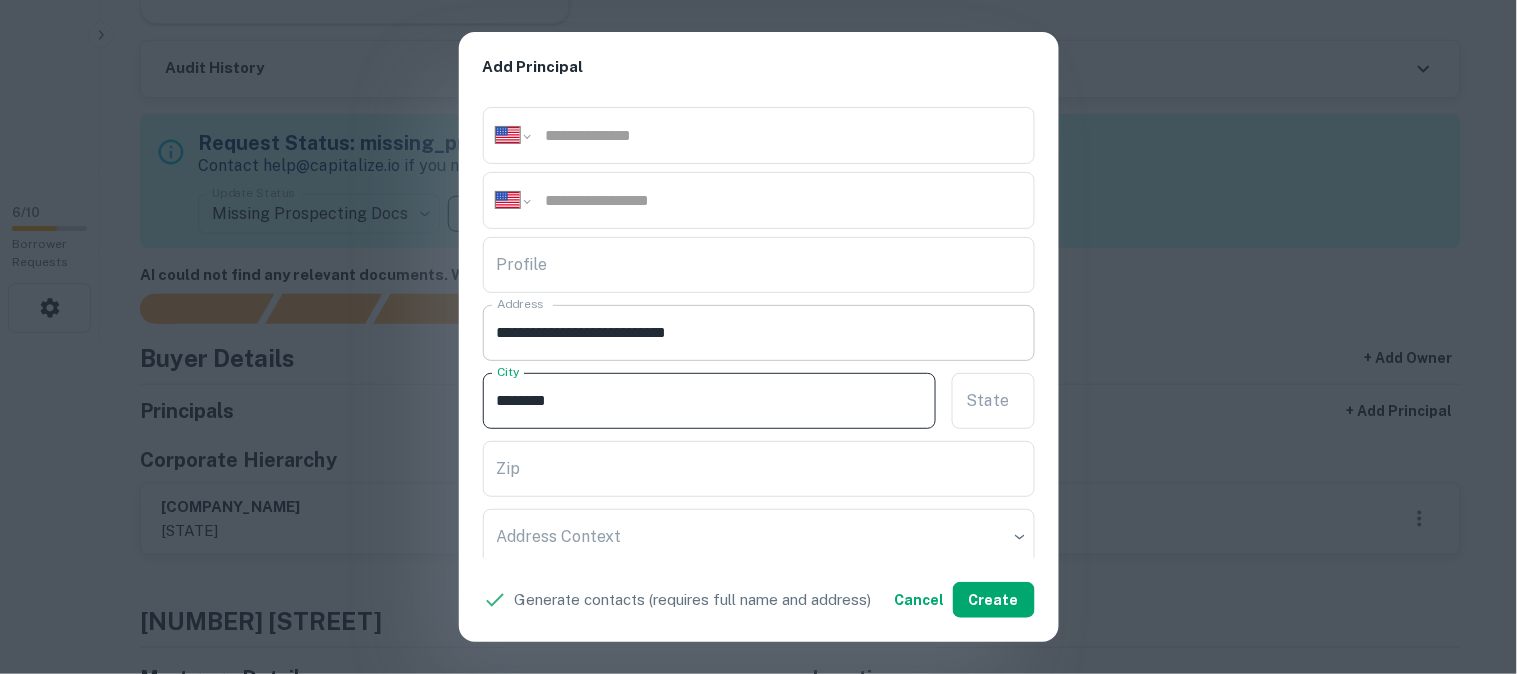 type on "********" 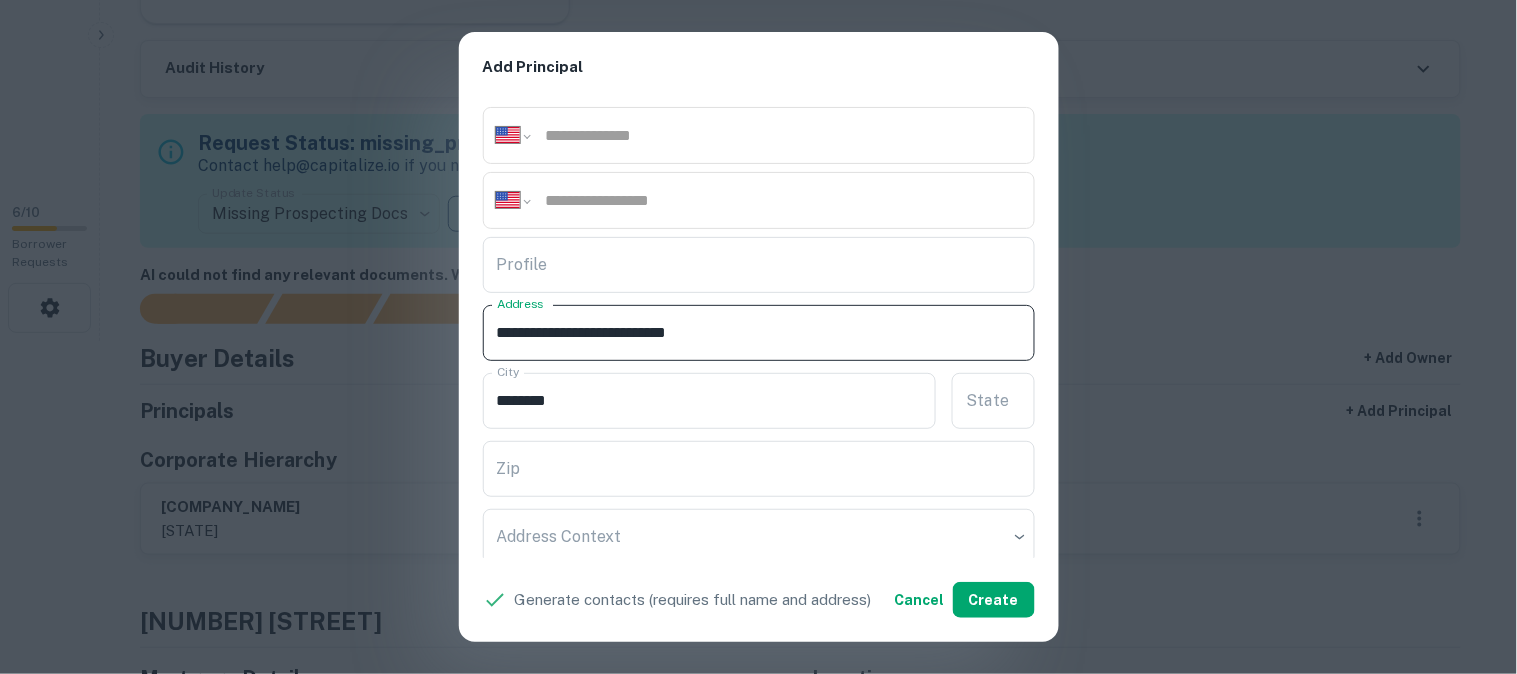 drag, startPoint x: 641, startPoint y: 326, endPoint x: 668, endPoint y: 352, distance: 37.48333 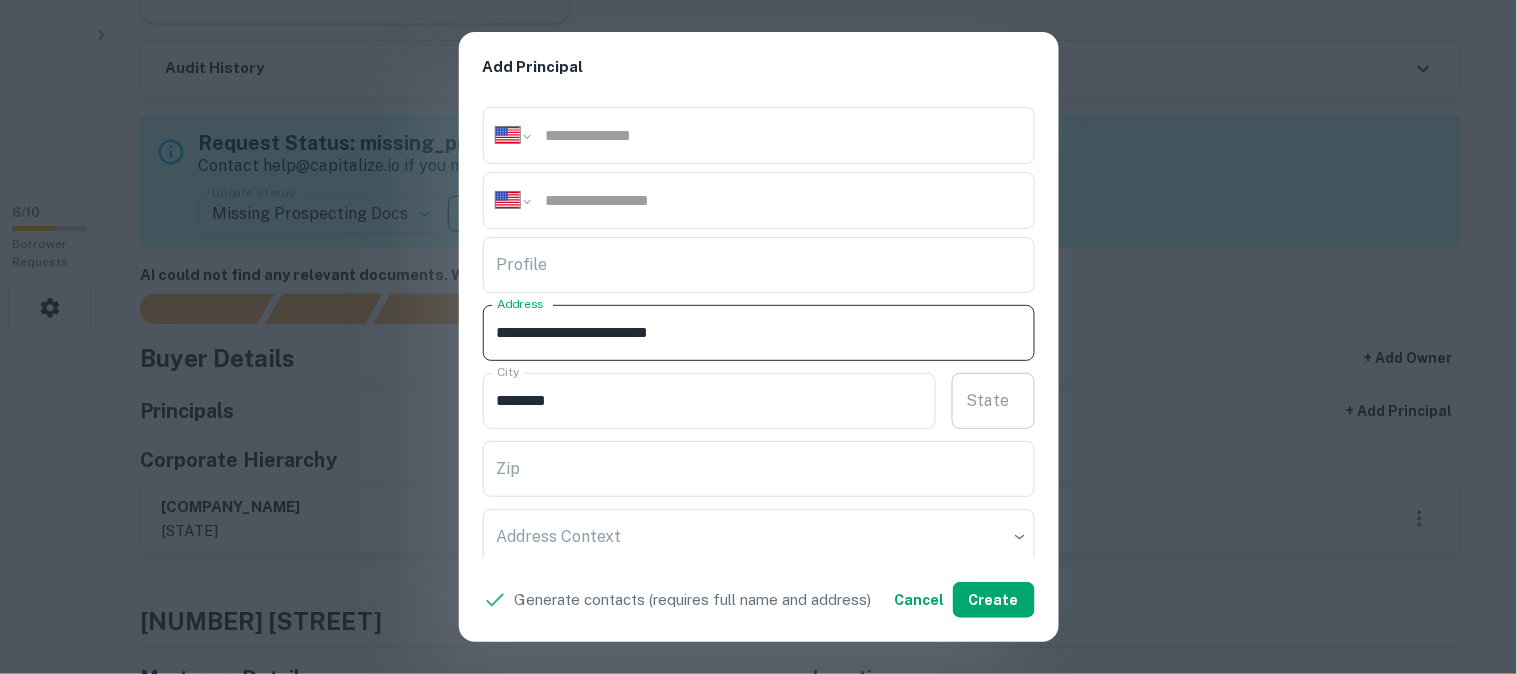 type on "**********" 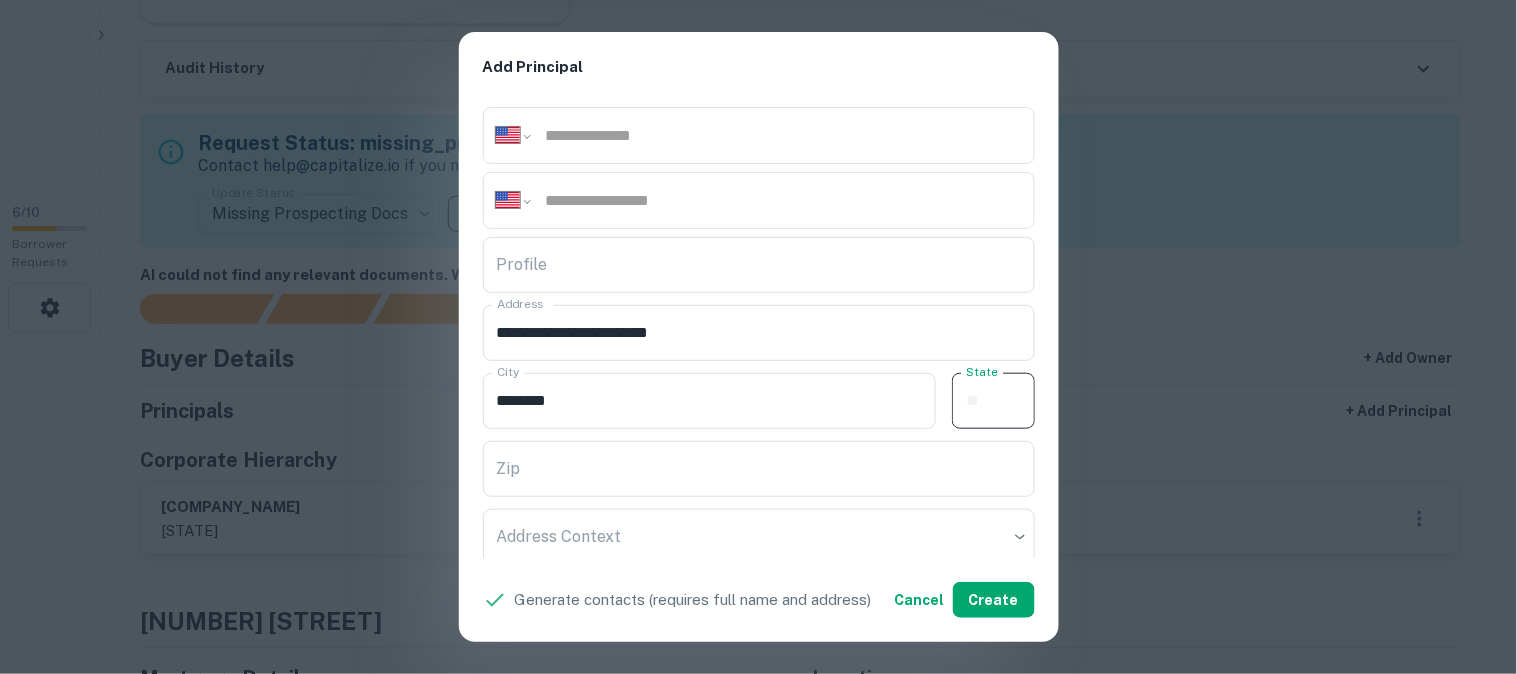 paste on "**" 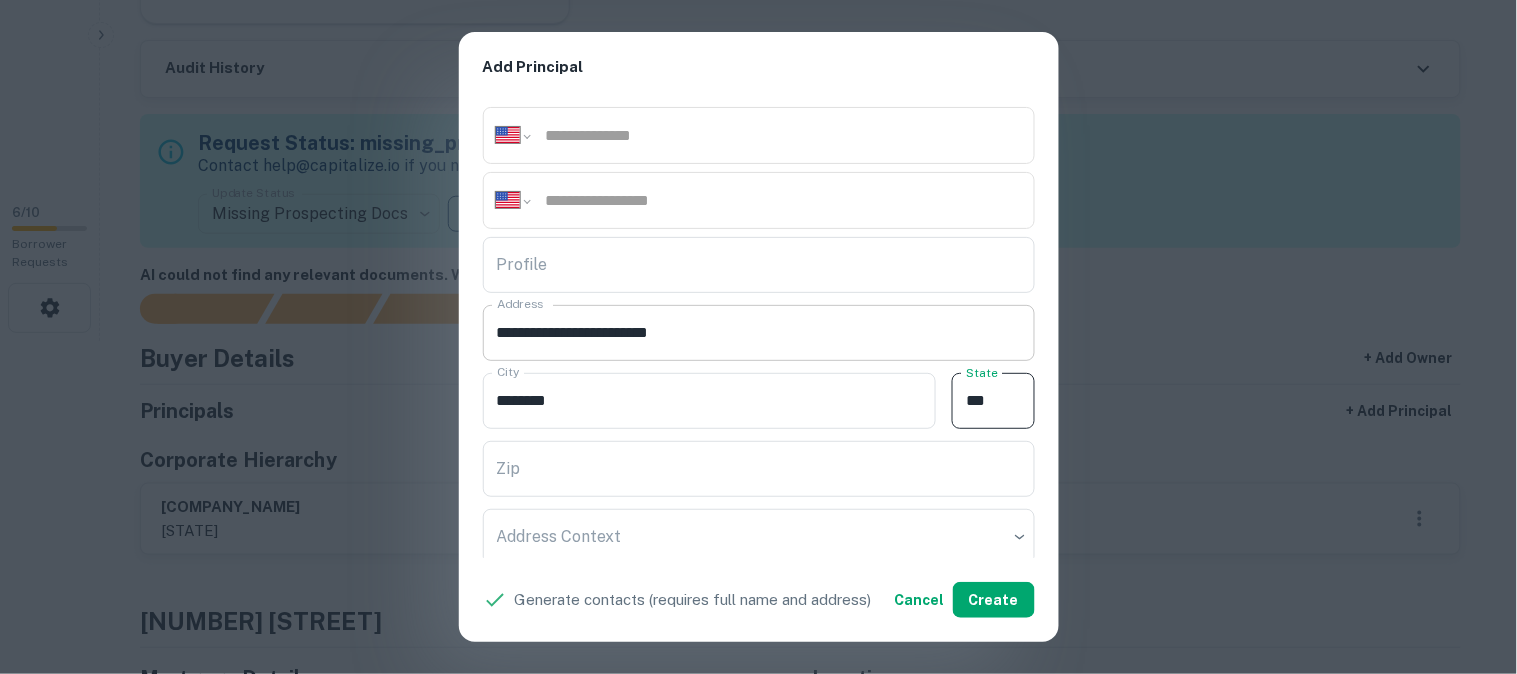 type on "**" 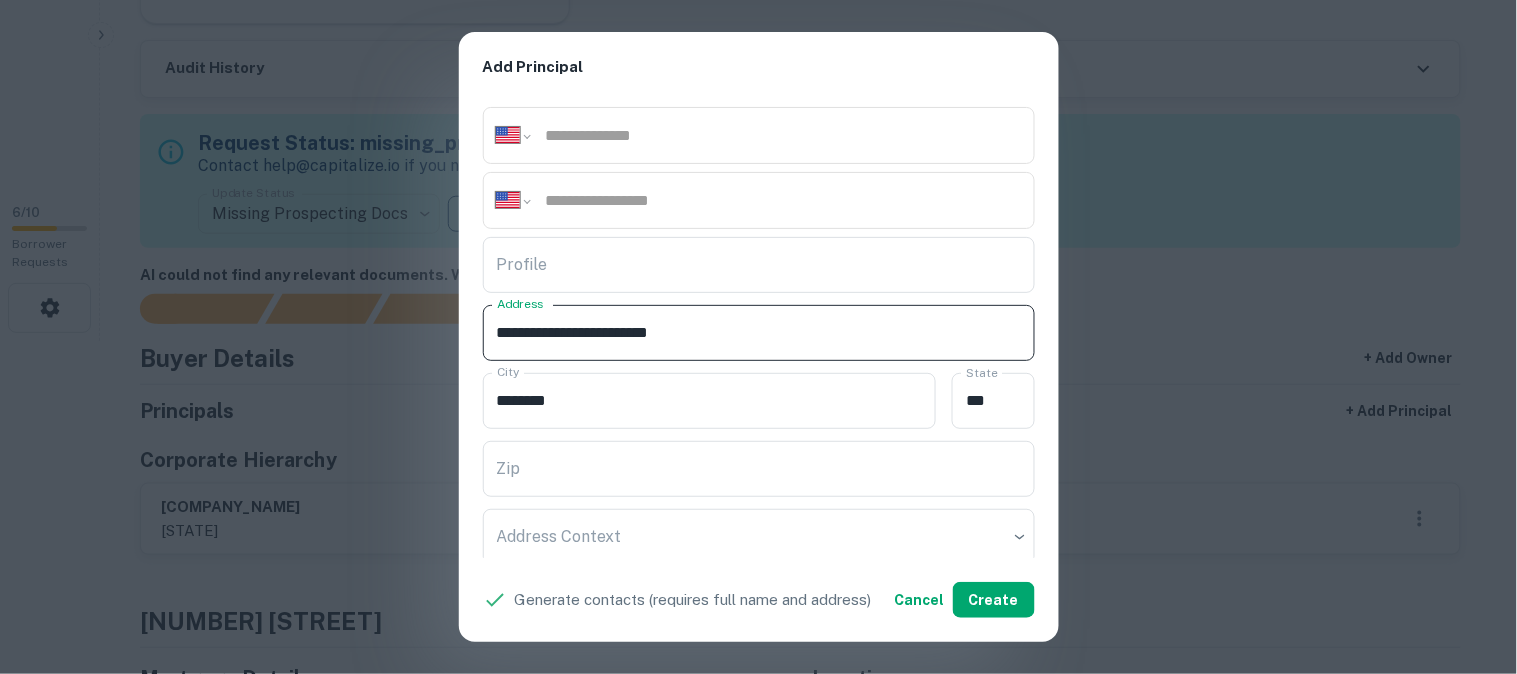 drag, startPoint x: 652, startPoint y: 330, endPoint x: 732, endPoint y: 342, distance: 80.895 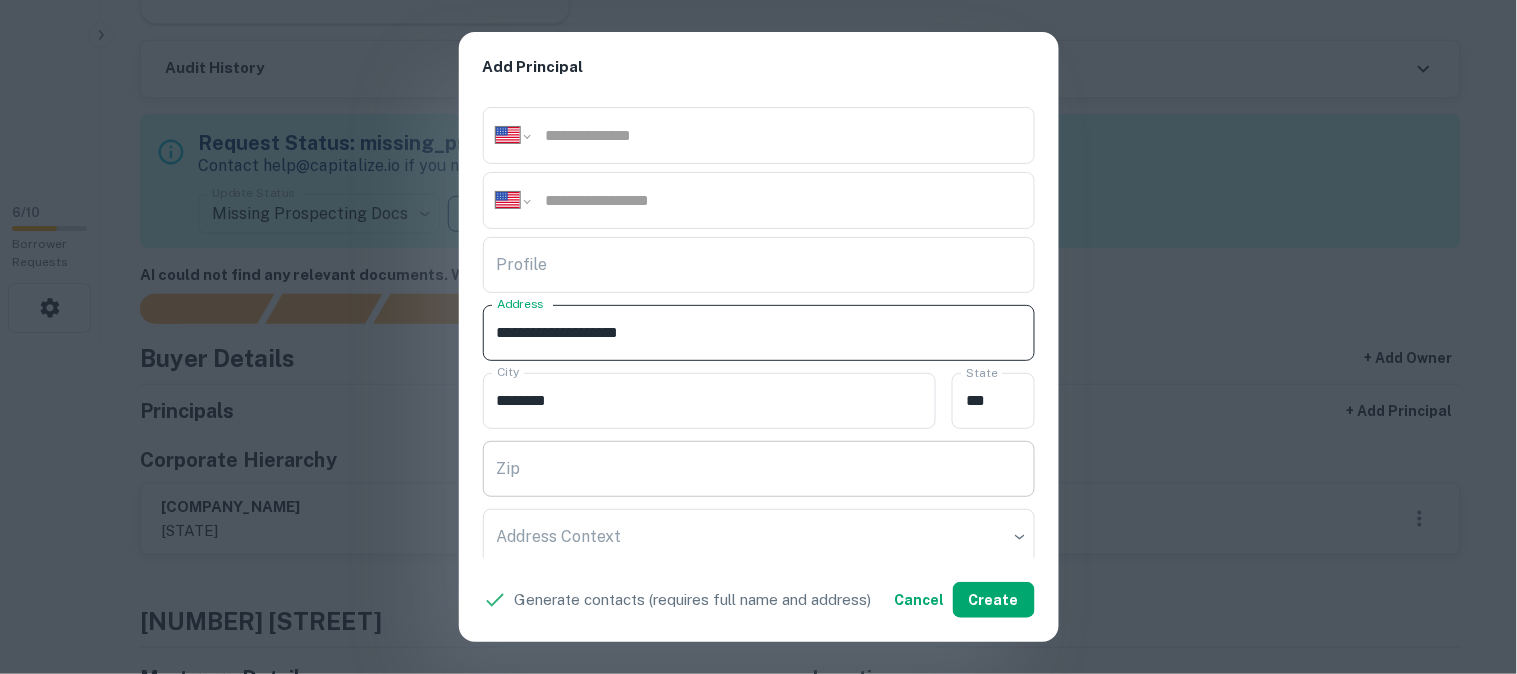 type on "**********" 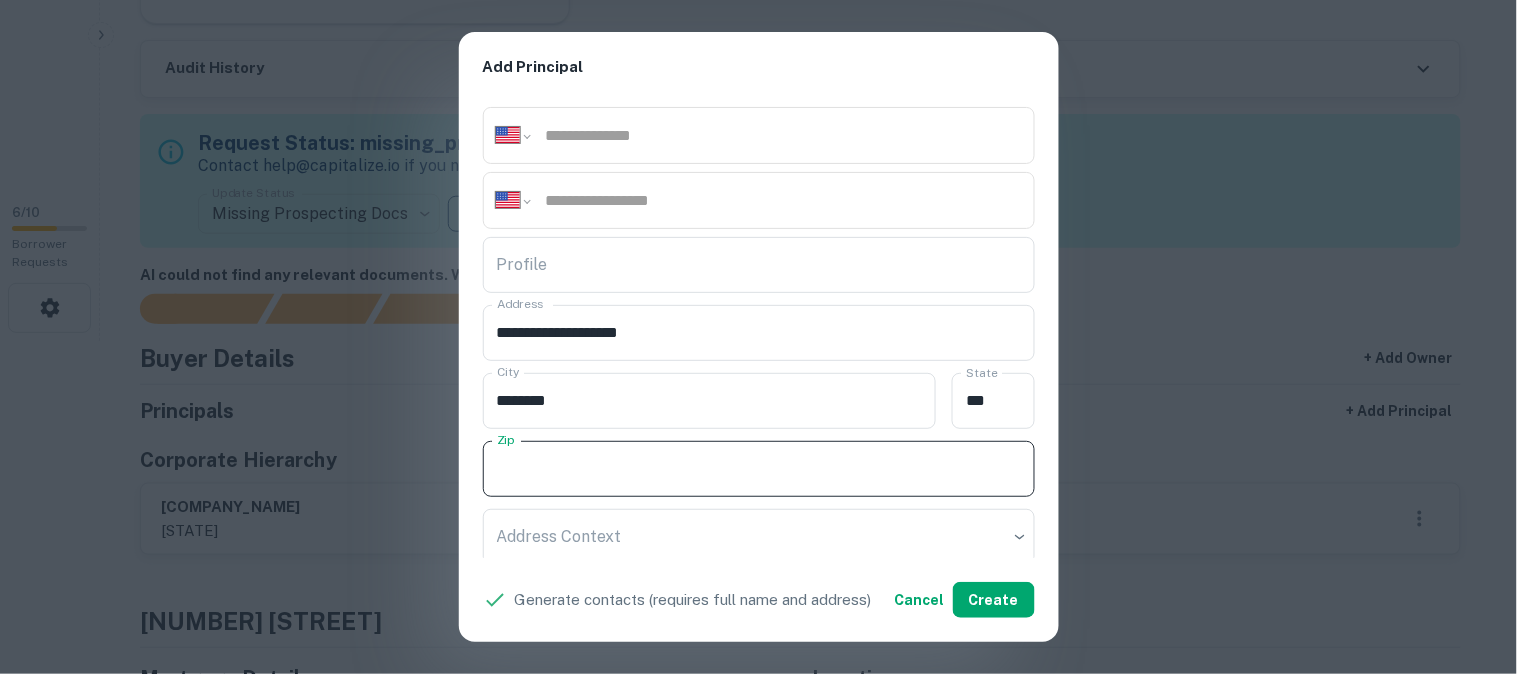 paste on "*****" 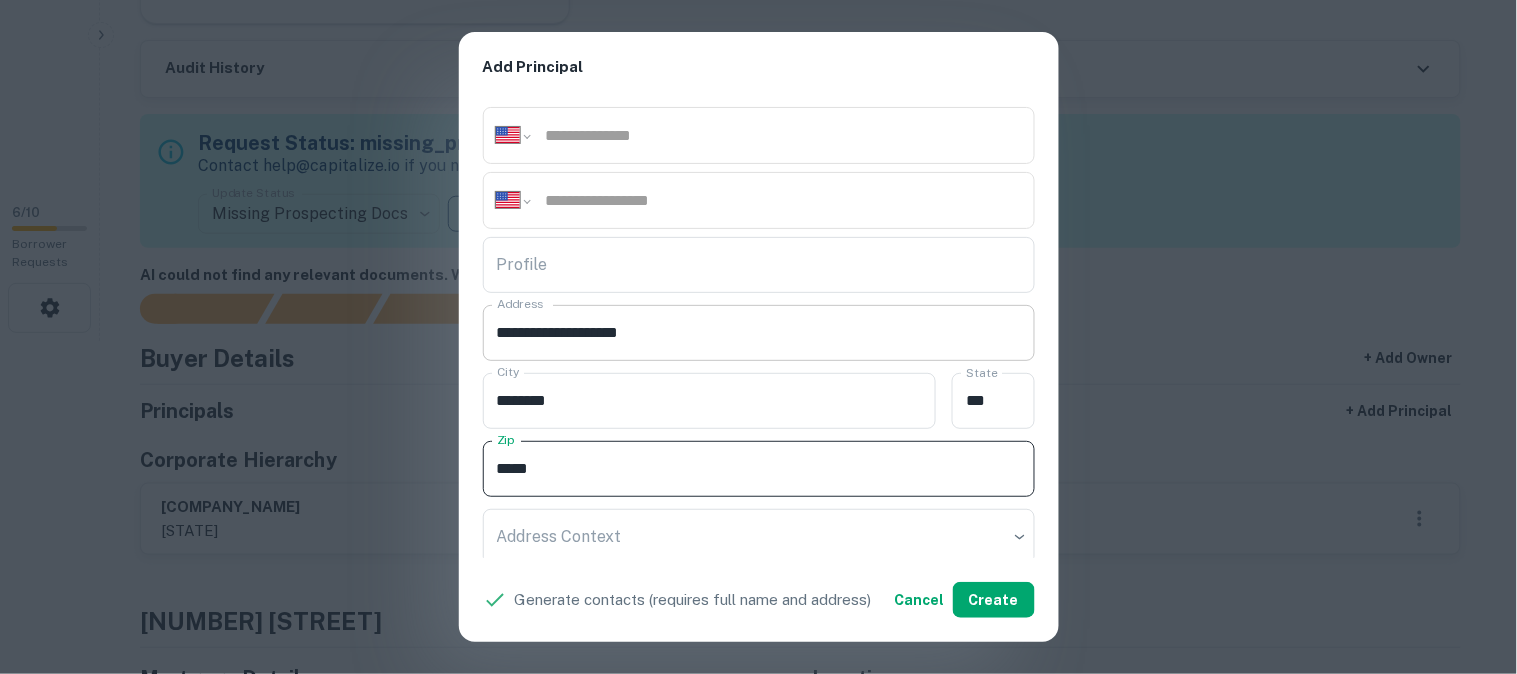 type on "*****" 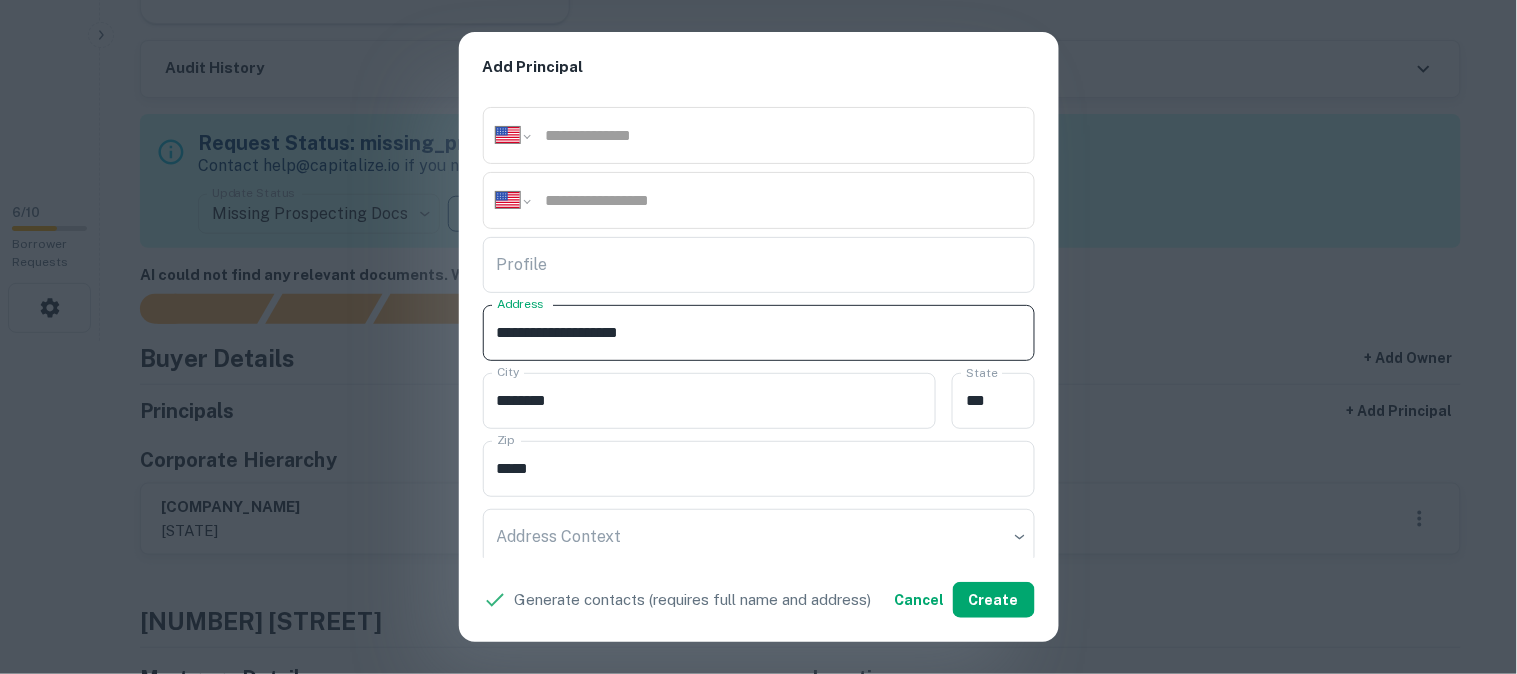 click on "**********" at bounding box center [759, 333] 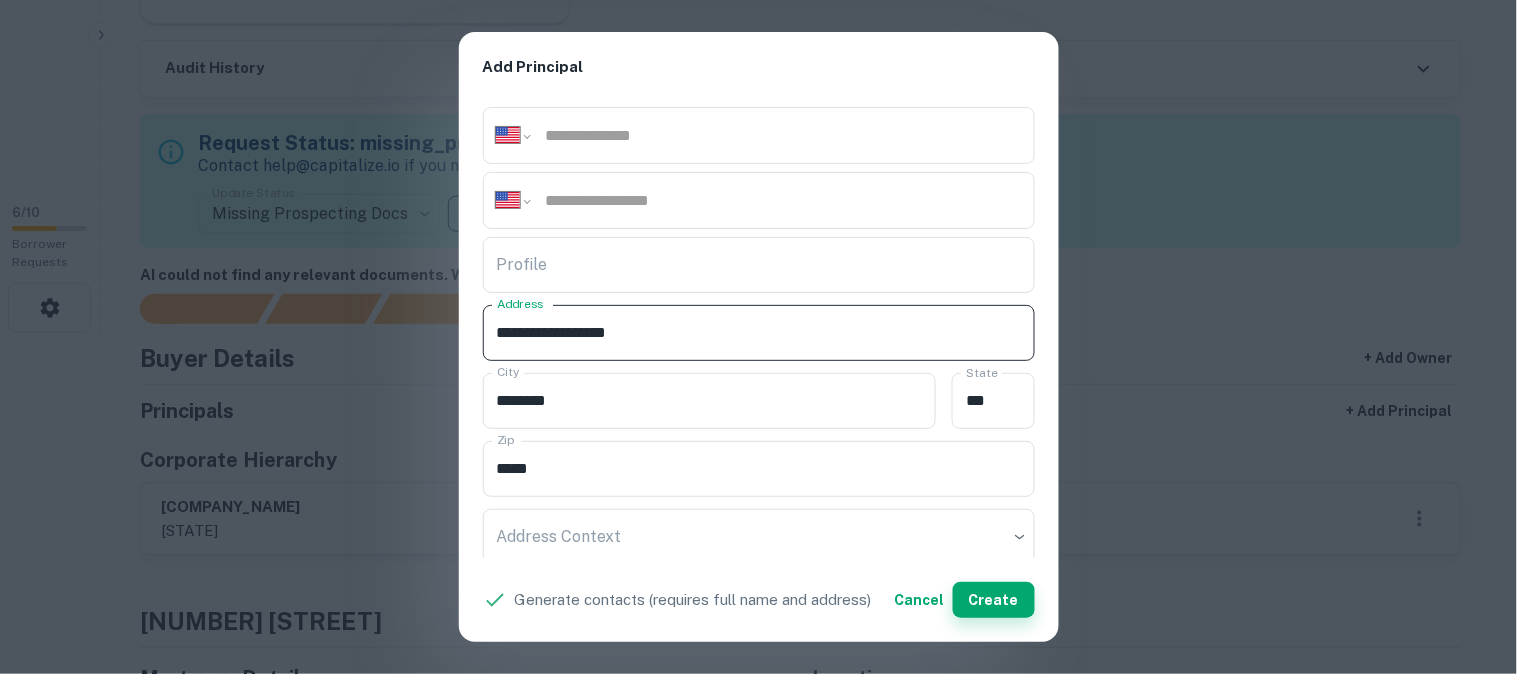 type on "**********" 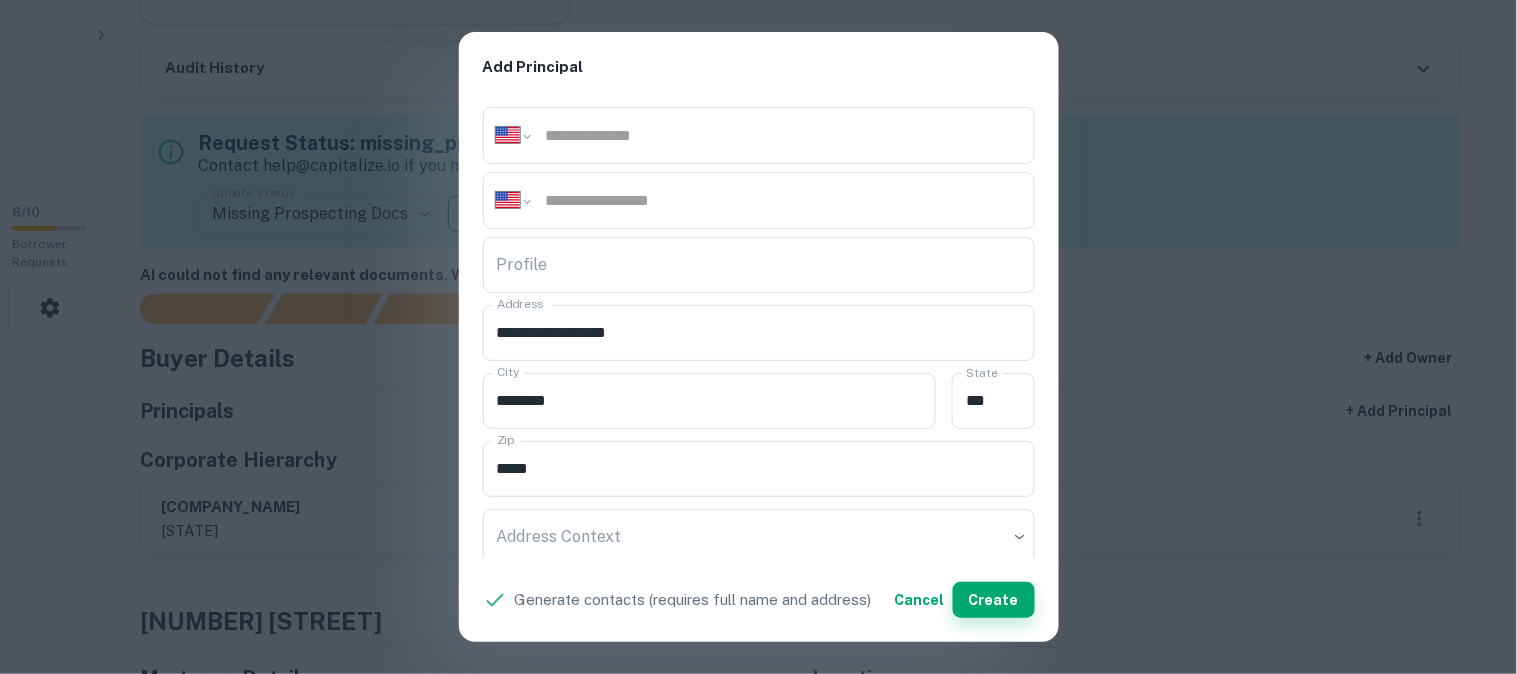 click on "Create" at bounding box center (994, 600) 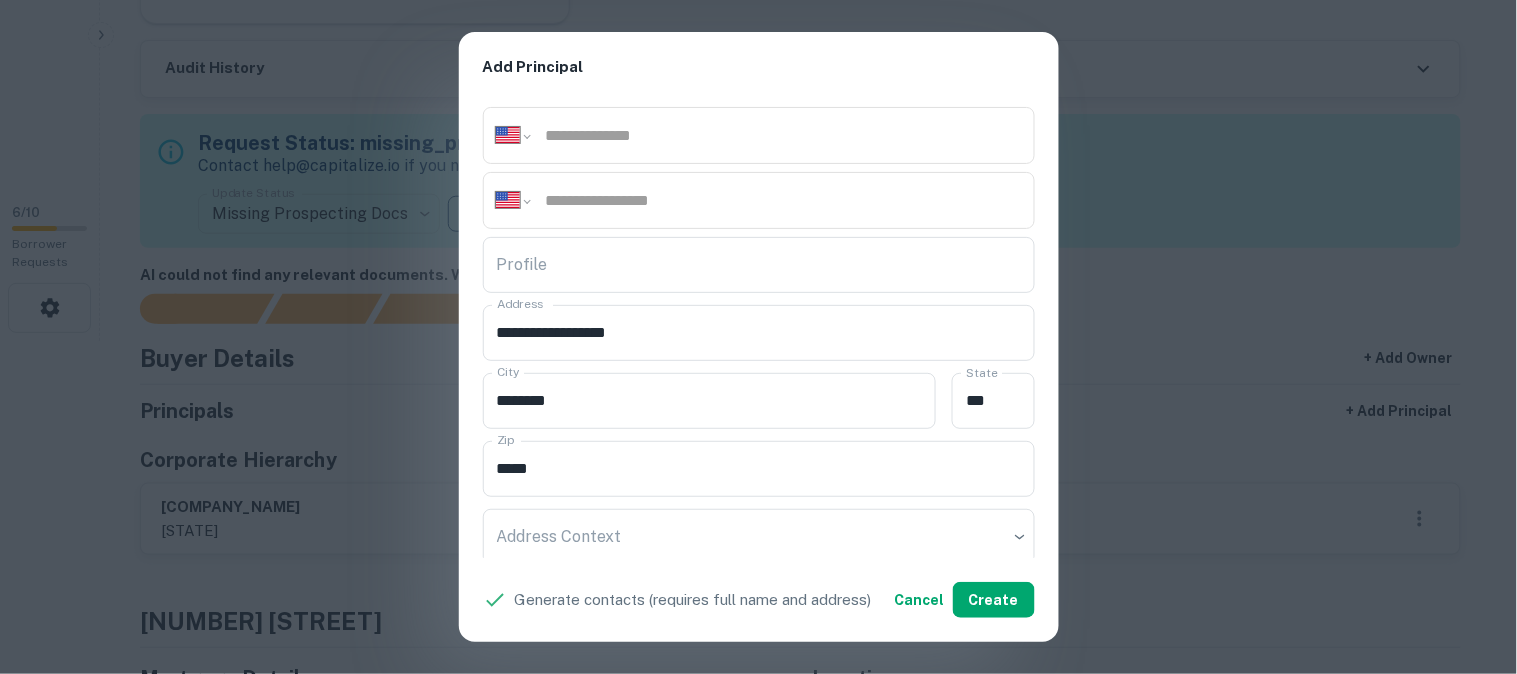 click on "**********" at bounding box center [758, 337] 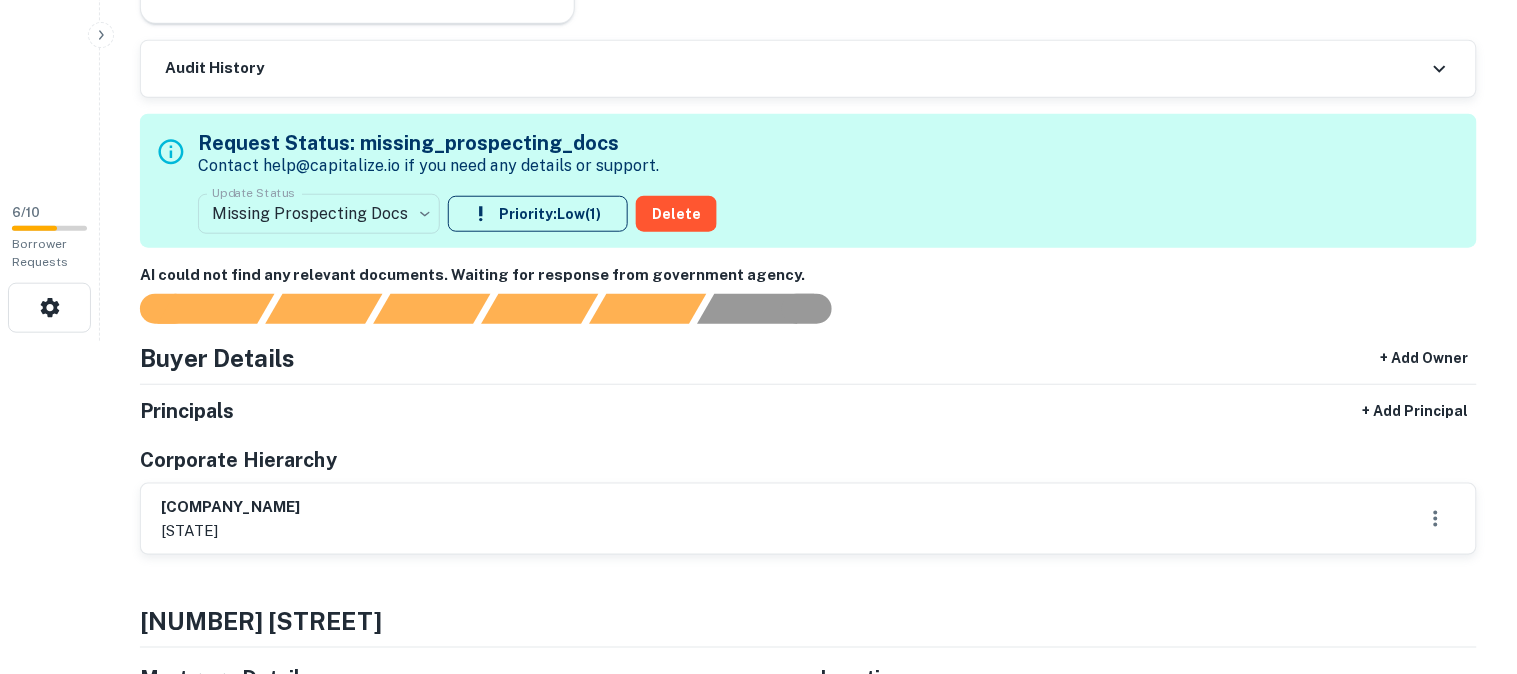 click on "**********" at bounding box center [758, 4] 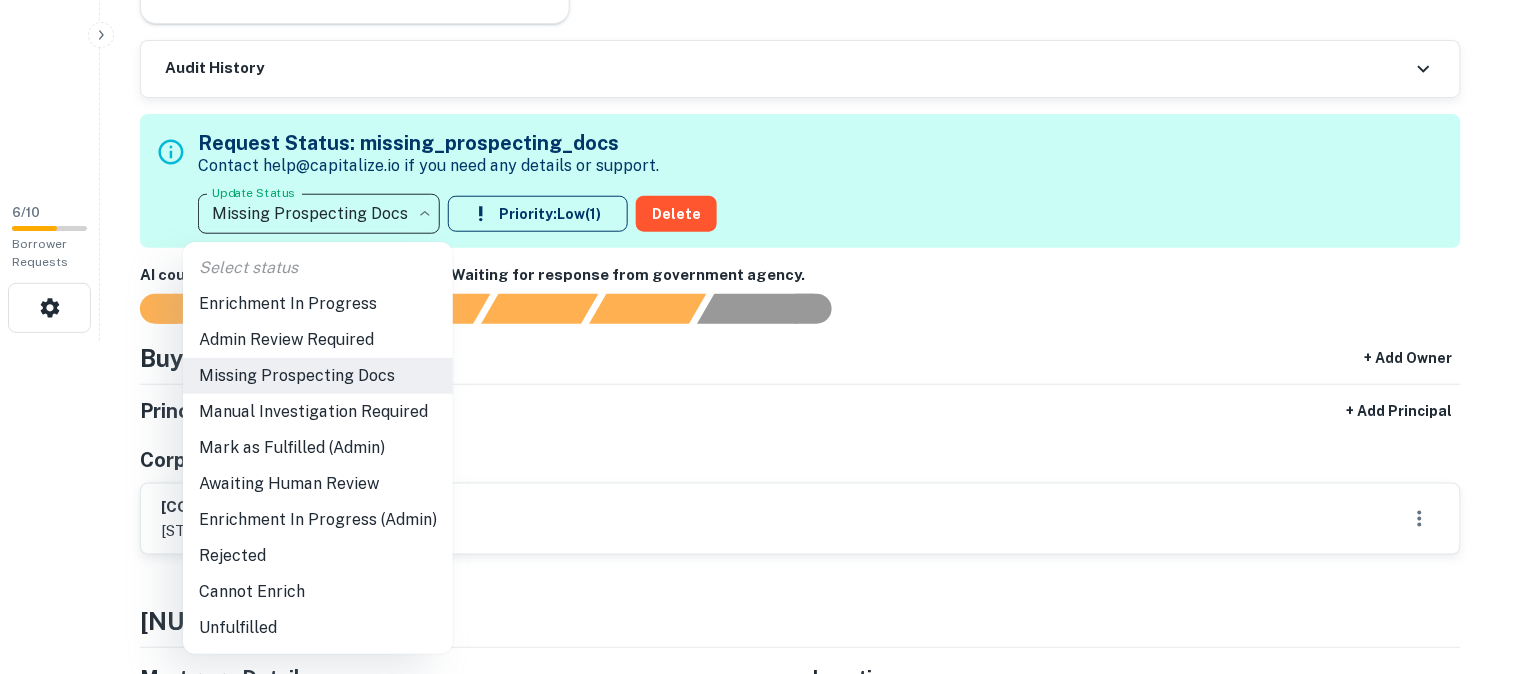 click at bounding box center [758, 337] 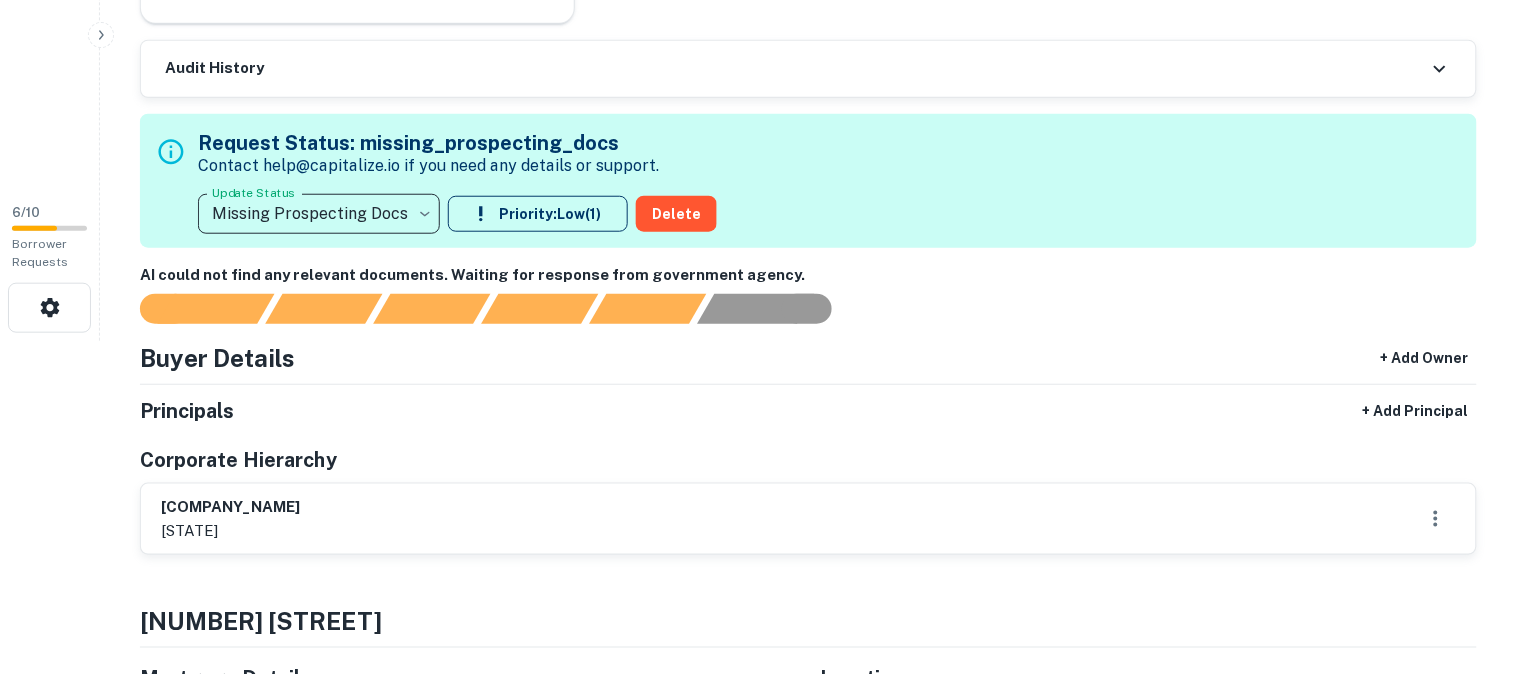 click on "**********" at bounding box center [758, 4] 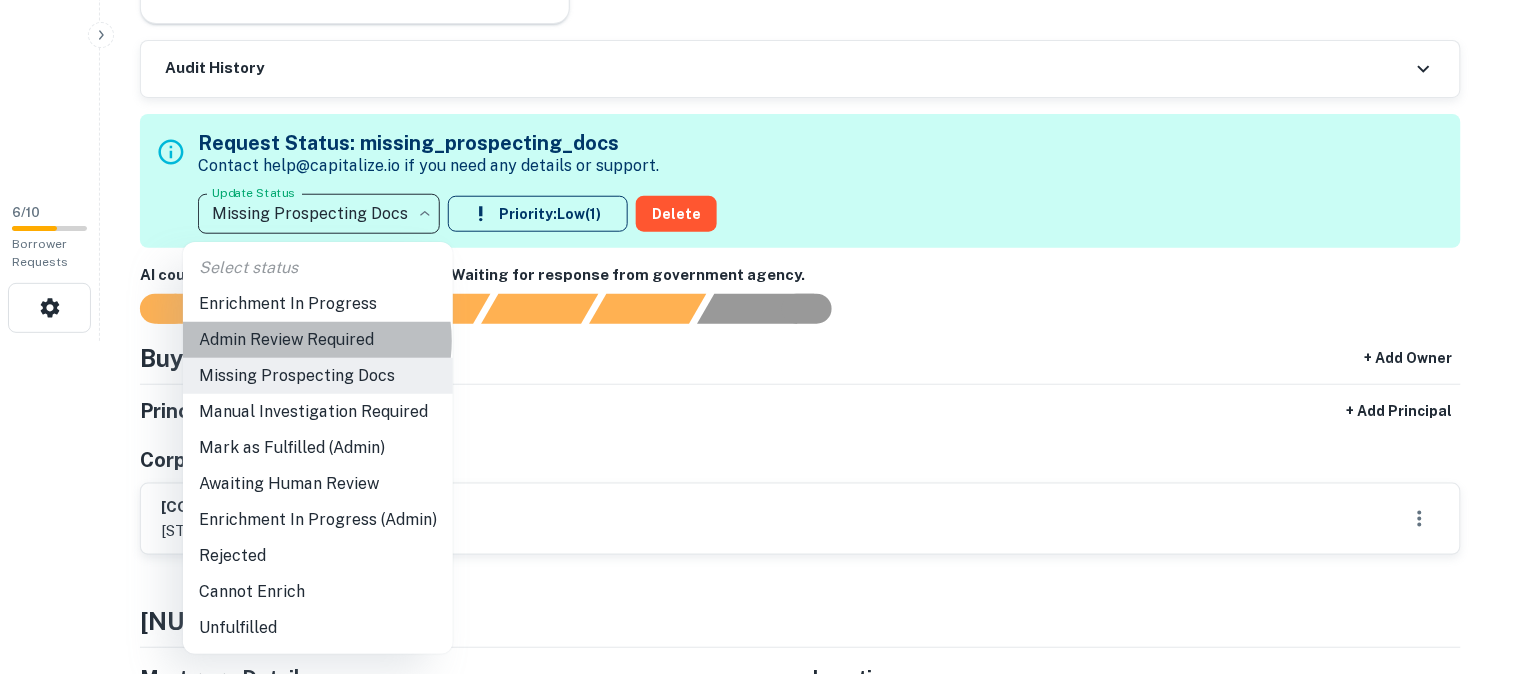 click on "Admin Review Required" at bounding box center (318, 340) 